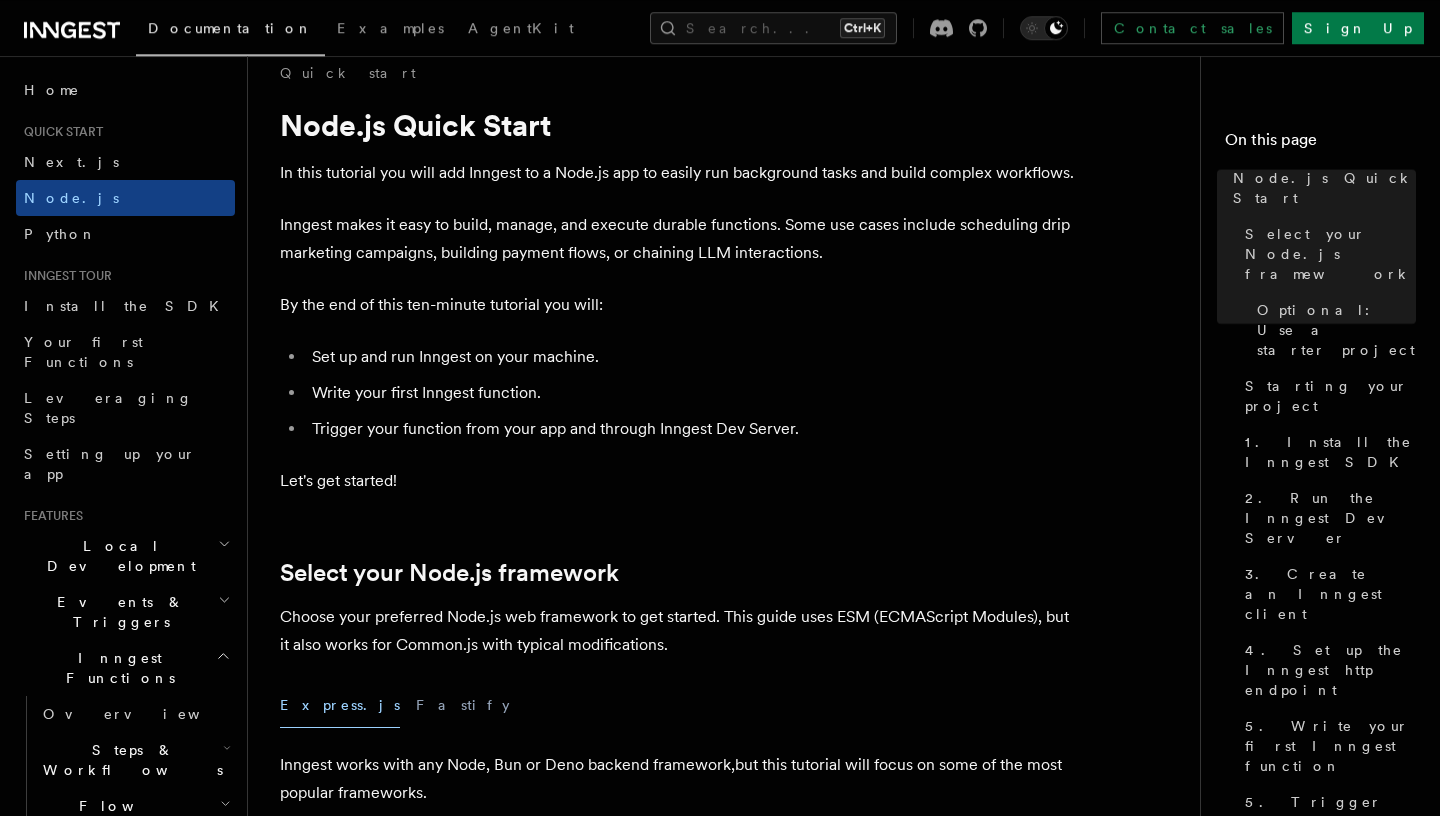scroll, scrollTop: 0, scrollLeft: 0, axis: both 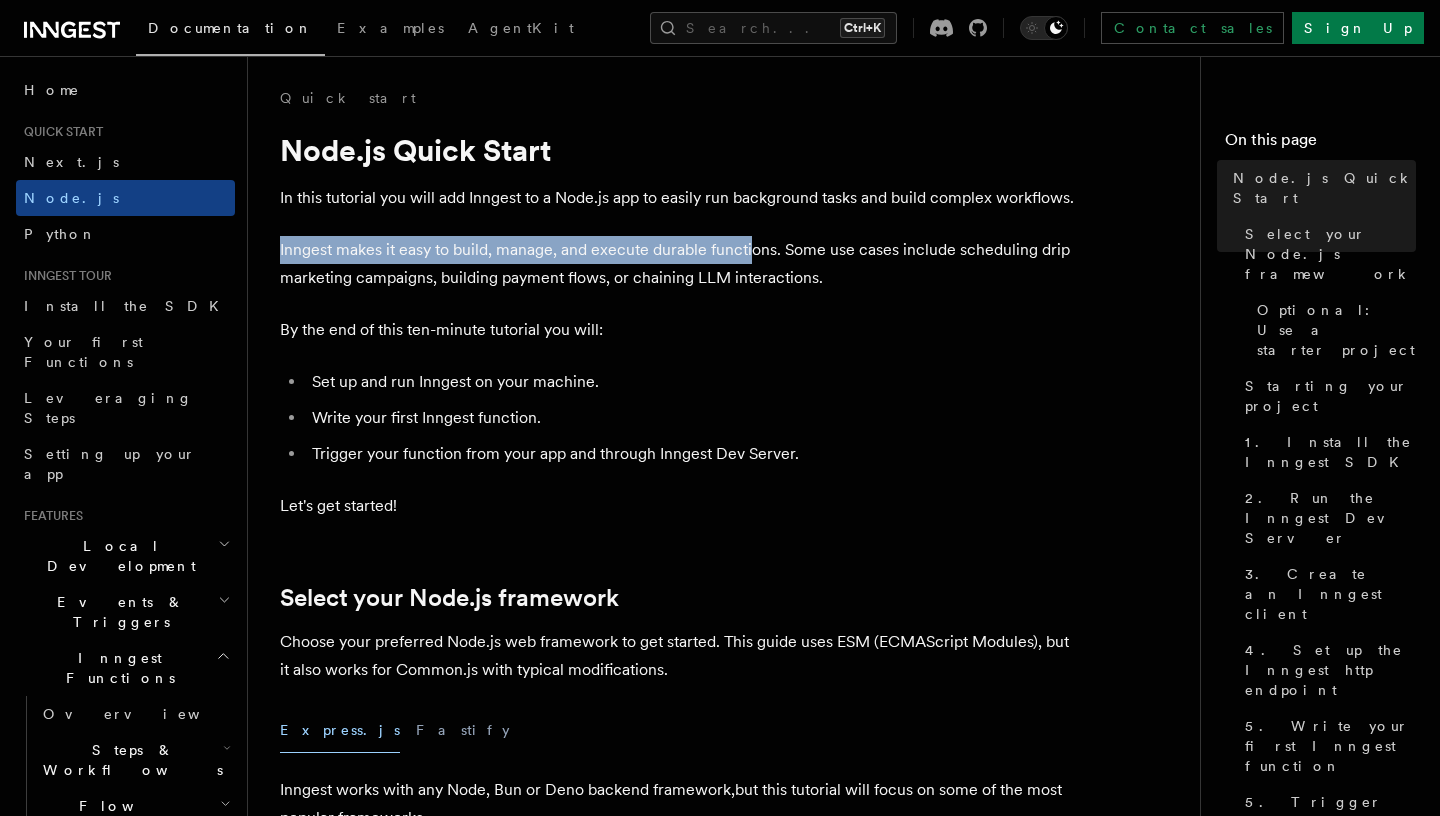 drag, startPoint x: 279, startPoint y: 255, endPoint x: 752, endPoint y: 255, distance: 473 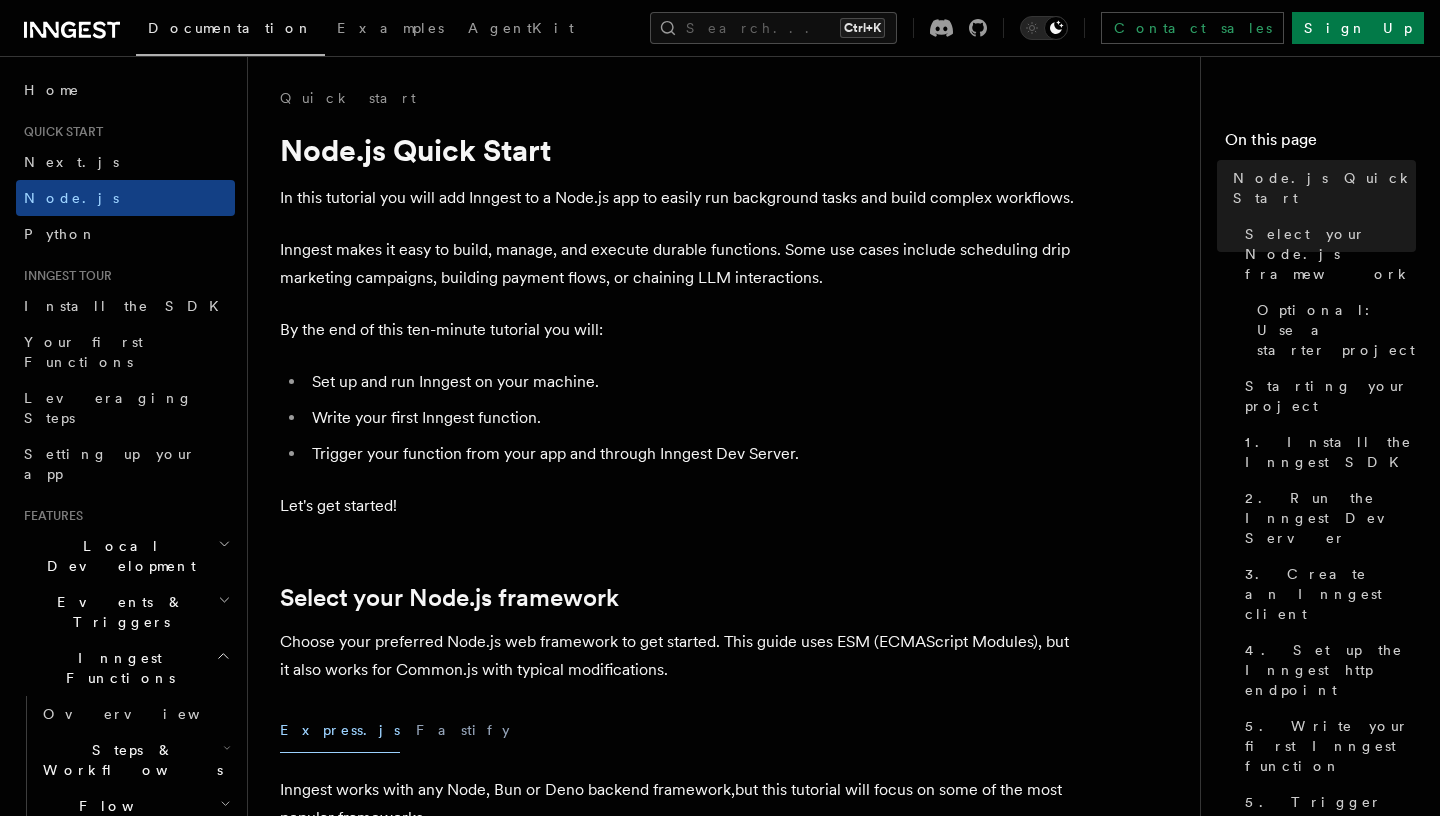 click on "Quick start Node.js Quick Start
In this tutorial you will add Inngest to a Node.js app to easily run background tasks and build complex workflows.
Inngest makes it easy to build, manage, and execute durable functions. Some use cases include scheduling drip marketing campaigns, building payment flows, or chaining LLM interactions.
By the end of this ten-minute tutorial you will:
Set up and run Inngest on your machine.
Write your first Inngest function.
Trigger your function from your app and through Inngest Dev Server.
Let's get started!
Select your Node.js framework
Choose your preferred Node.js web framework to get started. This guide uses ESM (ECMAScript Modules), but it also works for Common.js with typical modifications.
Express.js Fastify Inngest works with any Node, Bun or Deno backend framework,but this tutorial will focus on some of the most popular frameworks. Optional: Use a starter project Starting your project tsx  or  nodemon  for automatically restarting on file save: tsx" at bounding box center [732, 6782] 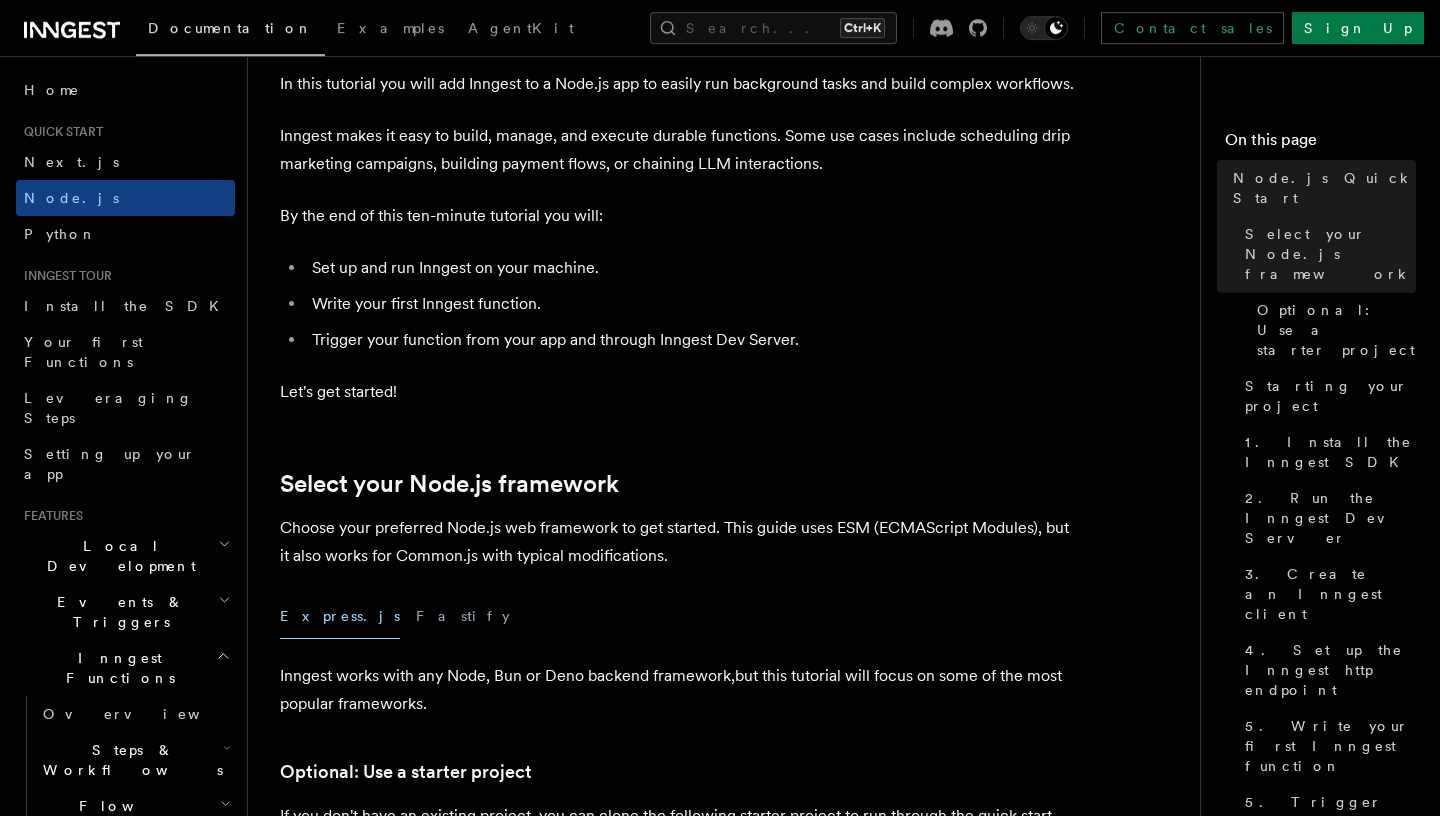 scroll, scrollTop: 0, scrollLeft: 0, axis: both 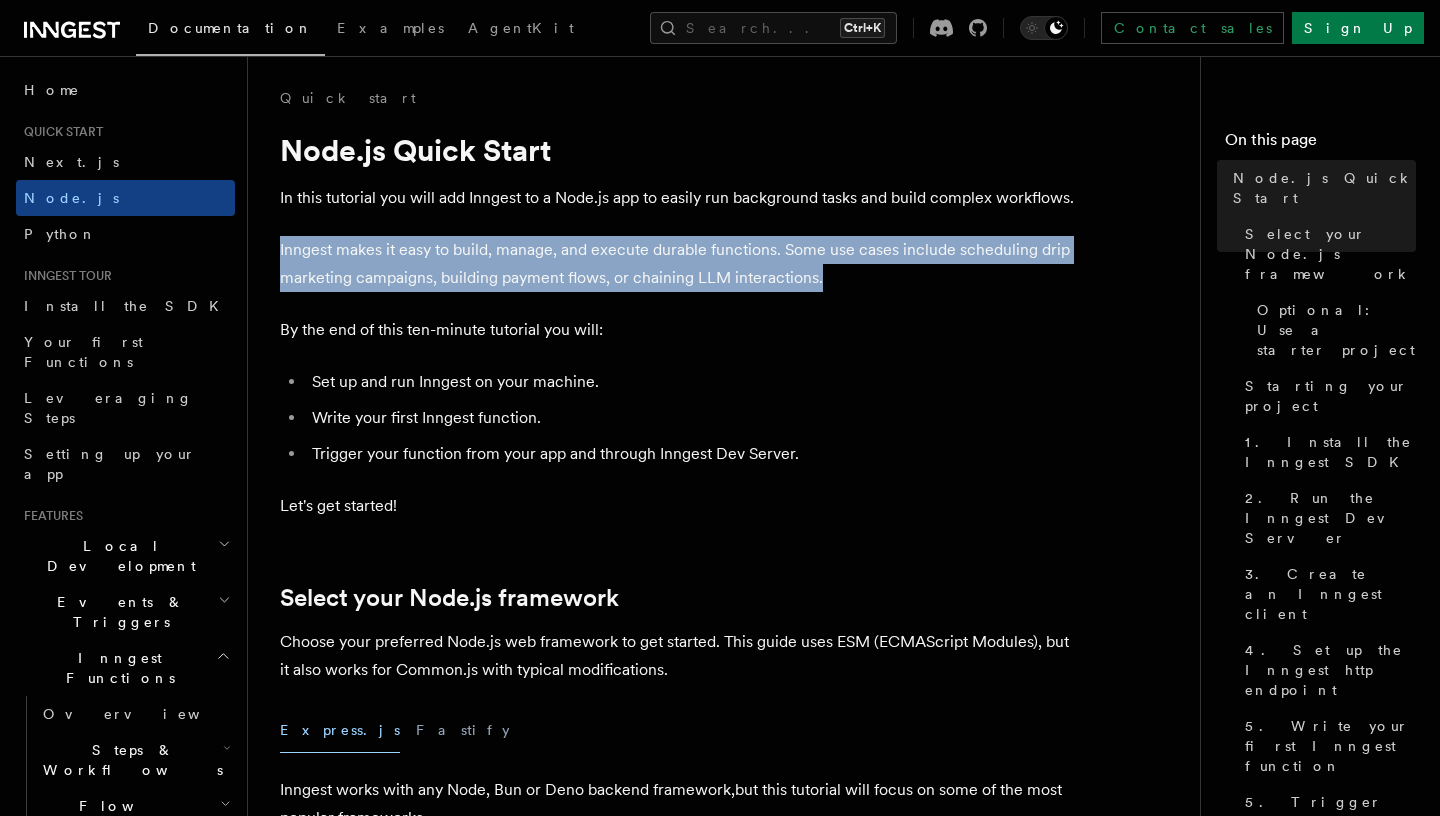 drag, startPoint x: 268, startPoint y: 245, endPoint x: 1070, endPoint y: 284, distance: 802.9477 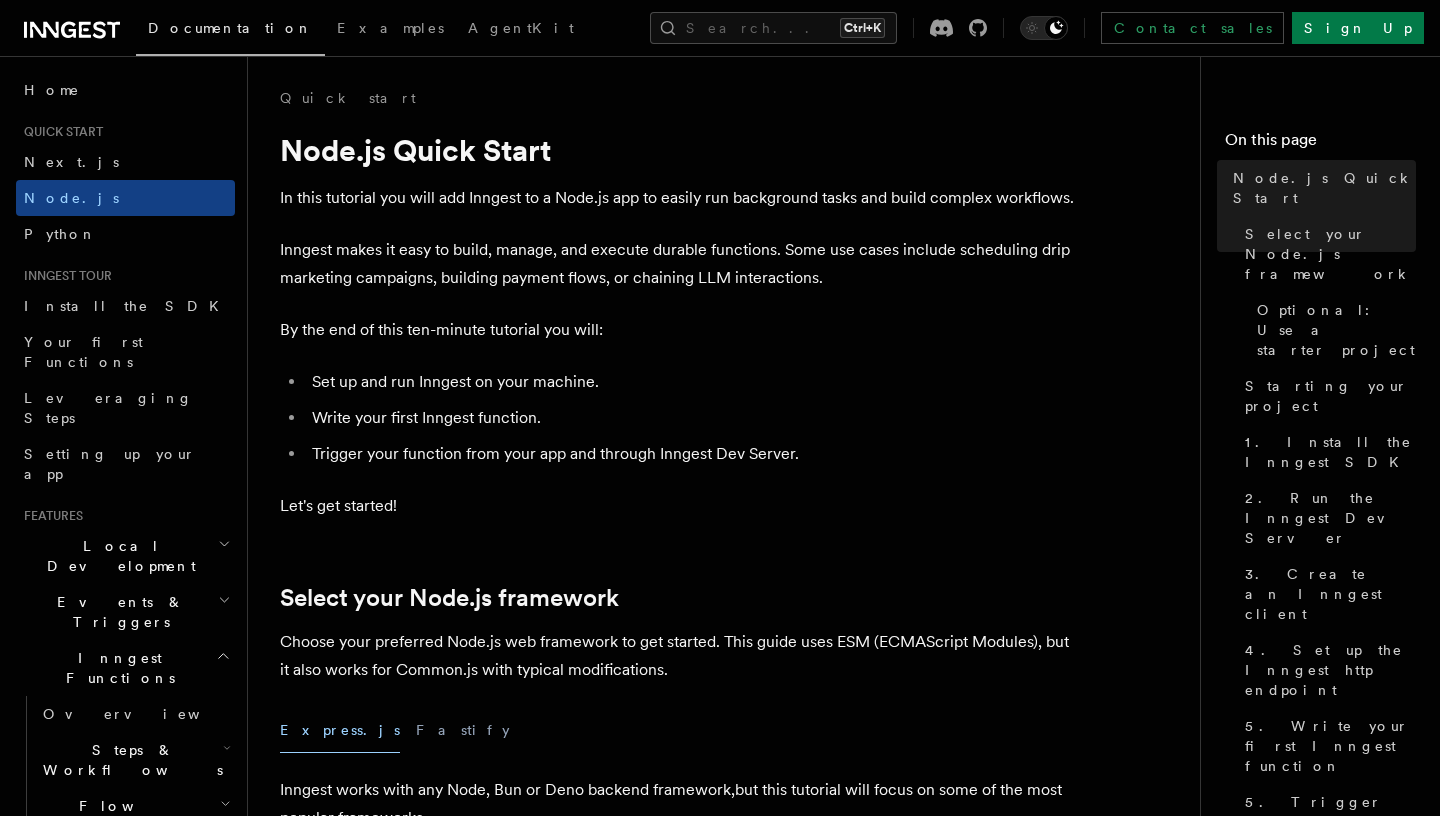 click on "Inngest makes it easy to build, manage, and execute durable functions. Some use cases include scheduling drip marketing campaigns, building payment flows, or chaining LLM interactions." at bounding box center [680, 264] 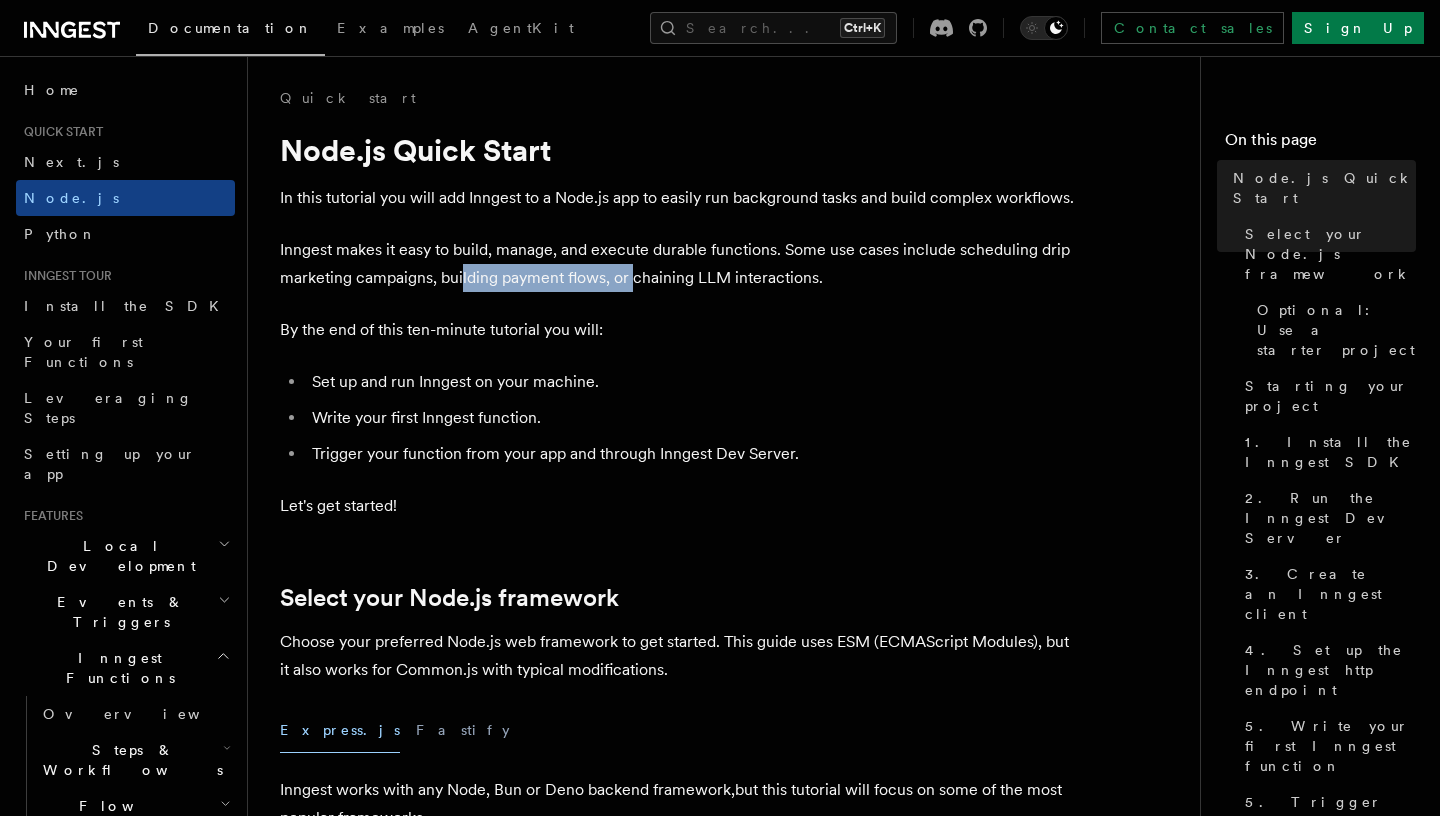 drag, startPoint x: 592, startPoint y: 274, endPoint x: 634, endPoint y: 271, distance: 42.107006 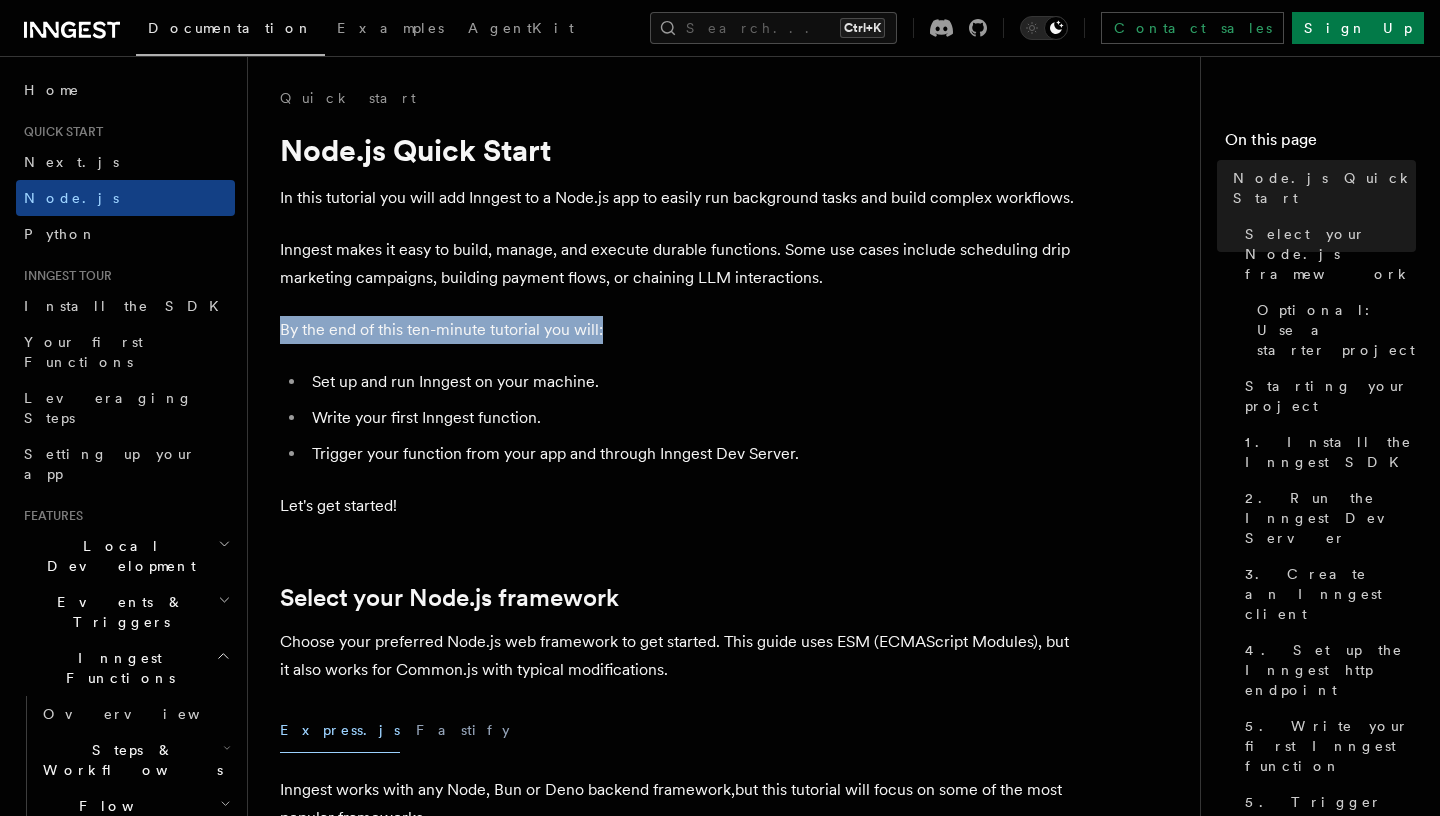 drag, startPoint x: 281, startPoint y: 336, endPoint x: 600, endPoint y: 359, distance: 319.82806 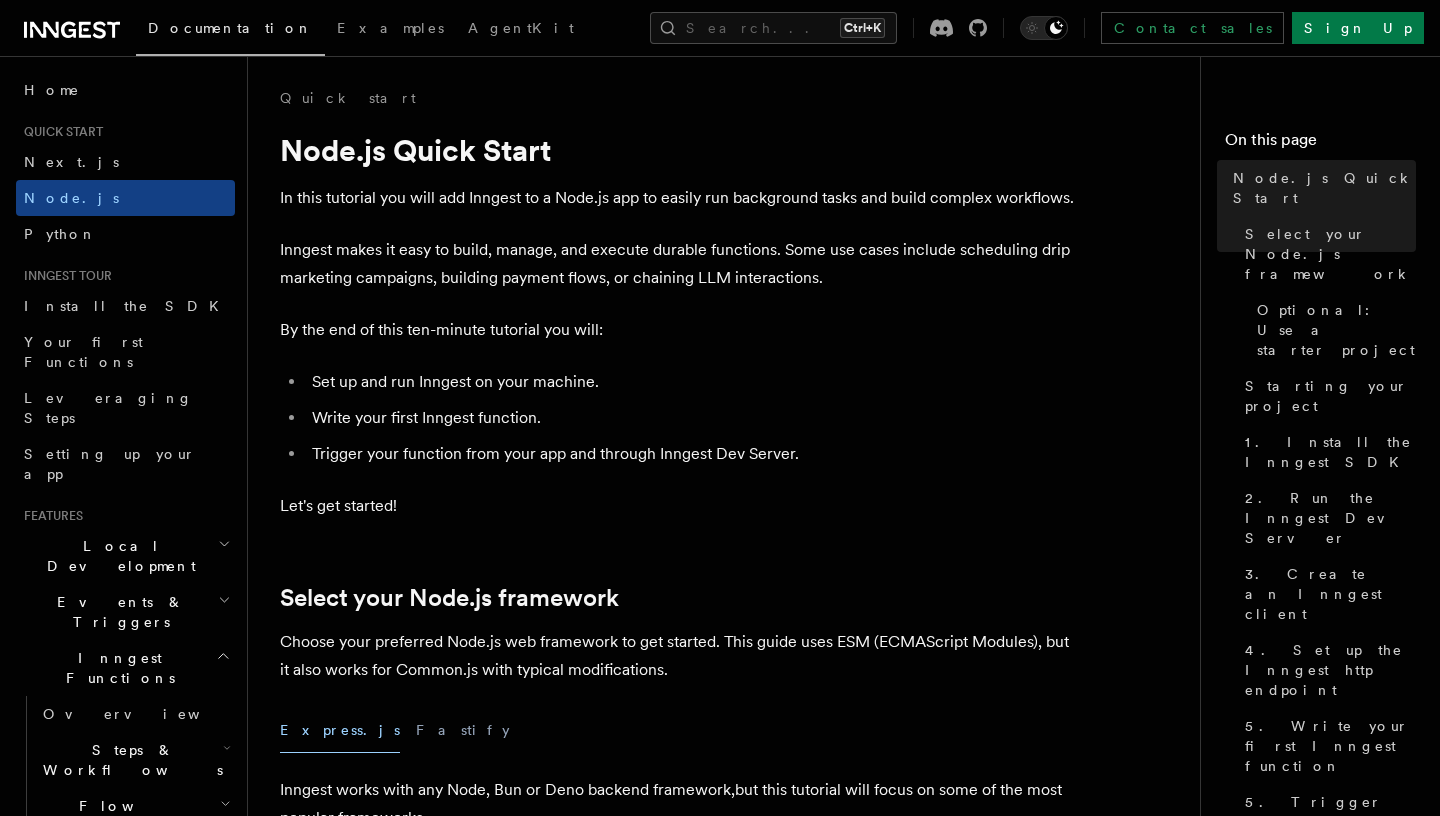 click on "Set up and run Inngest on your machine." at bounding box center (693, 382) 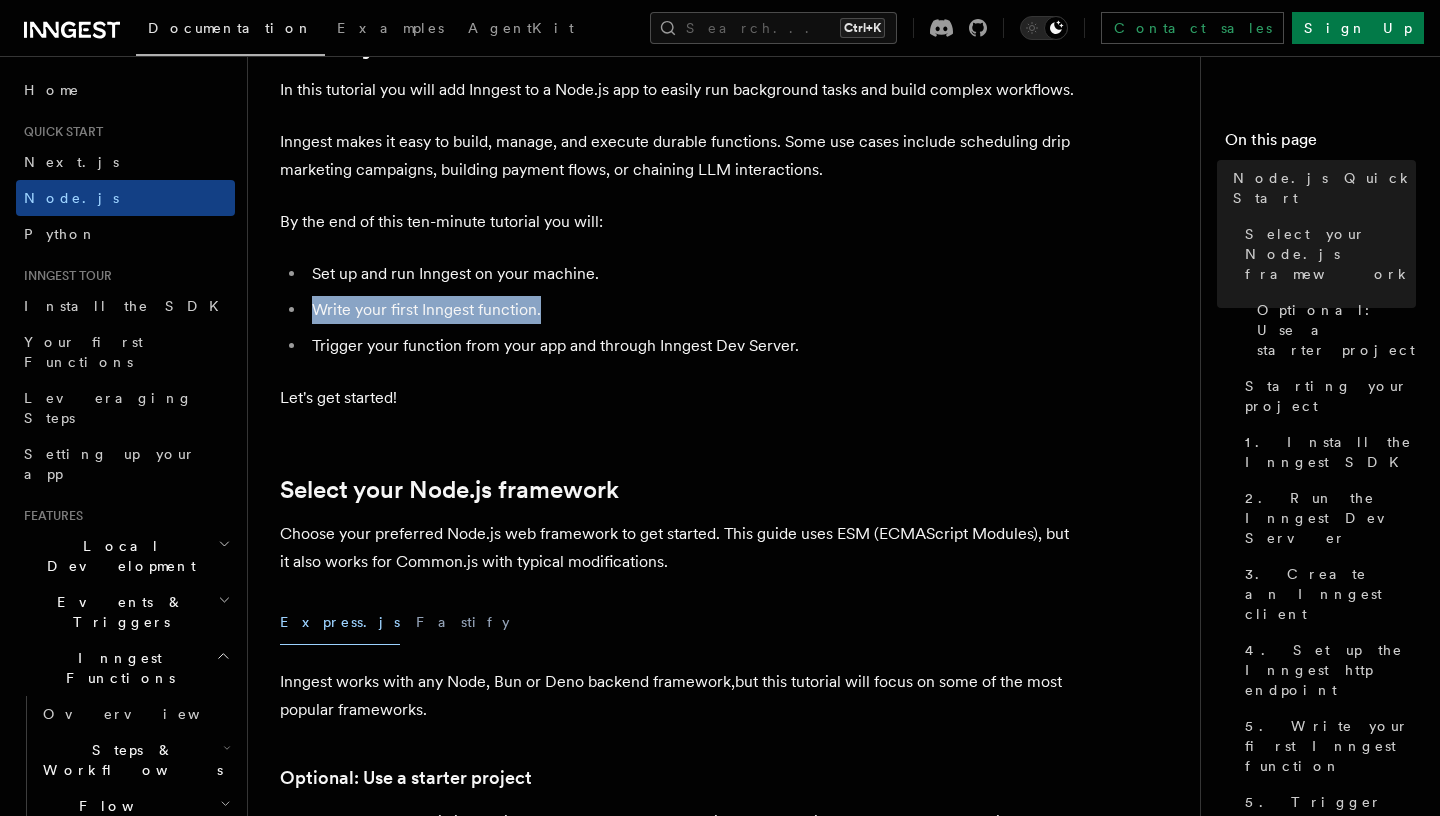 drag, startPoint x: 309, startPoint y: 310, endPoint x: 596, endPoint y: 309, distance: 287.00174 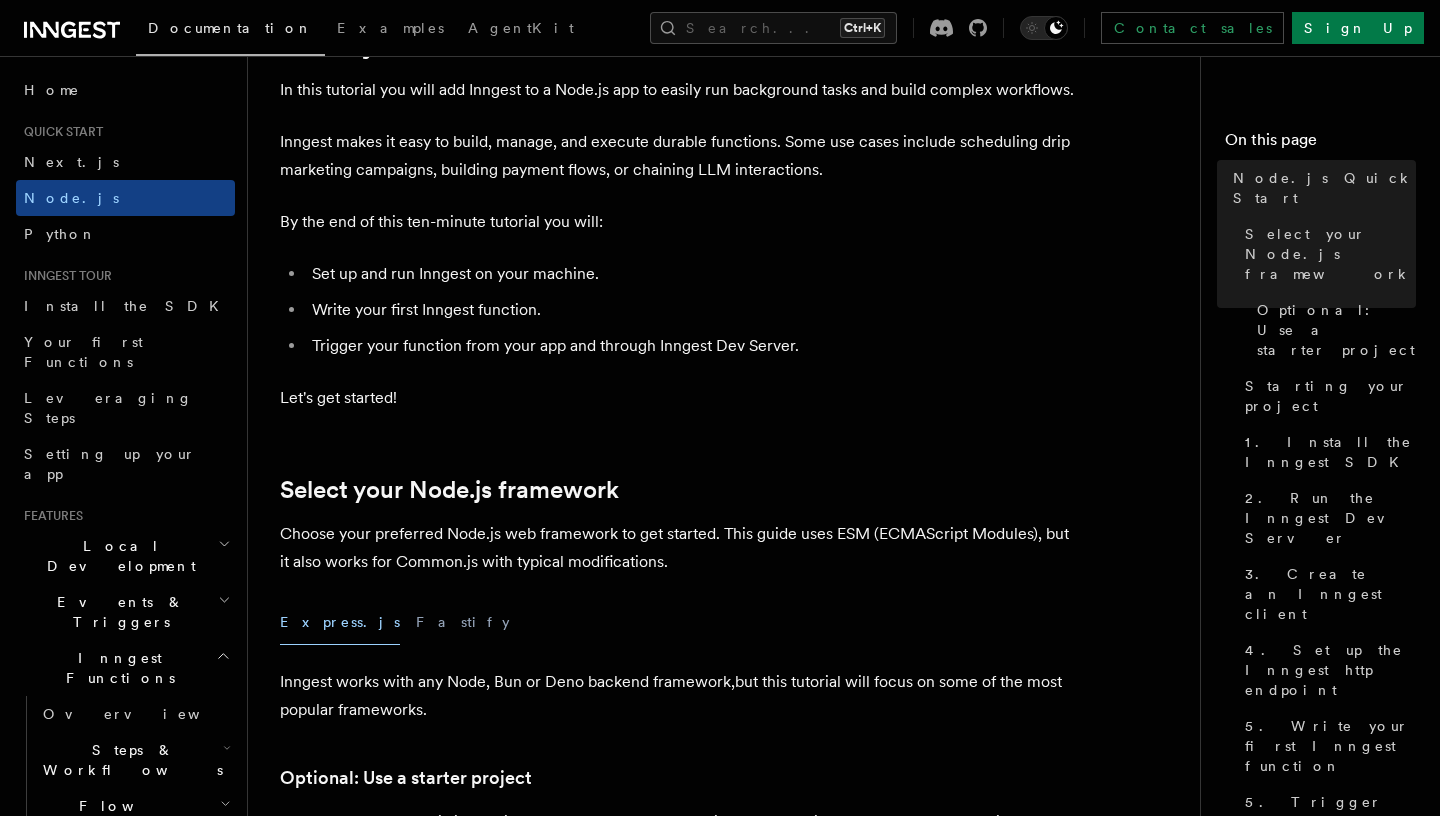click on "Write your first Inngest function." at bounding box center [693, 310] 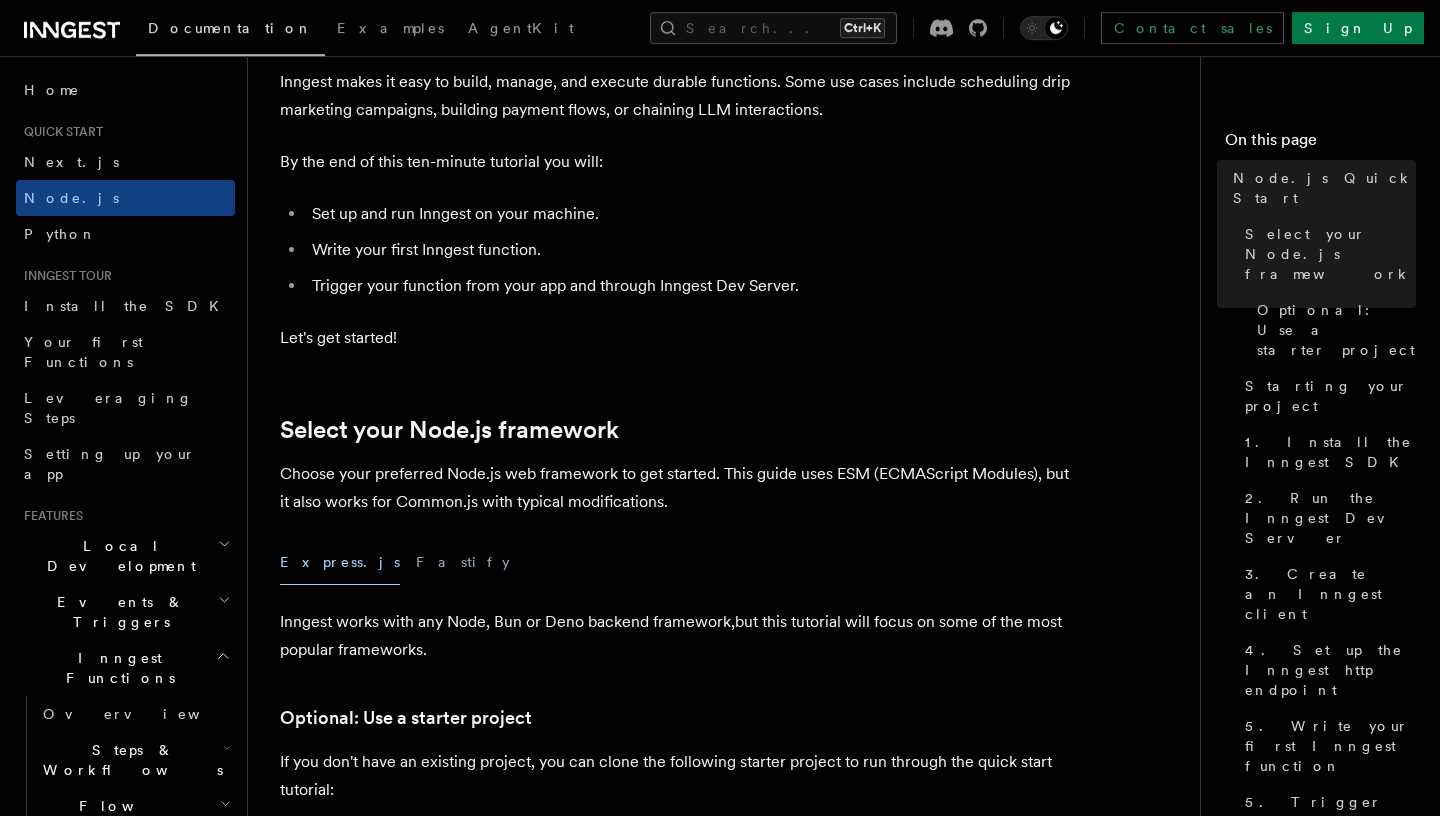 scroll, scrollTop: 216, scrollLeft: 0, axis: vertical 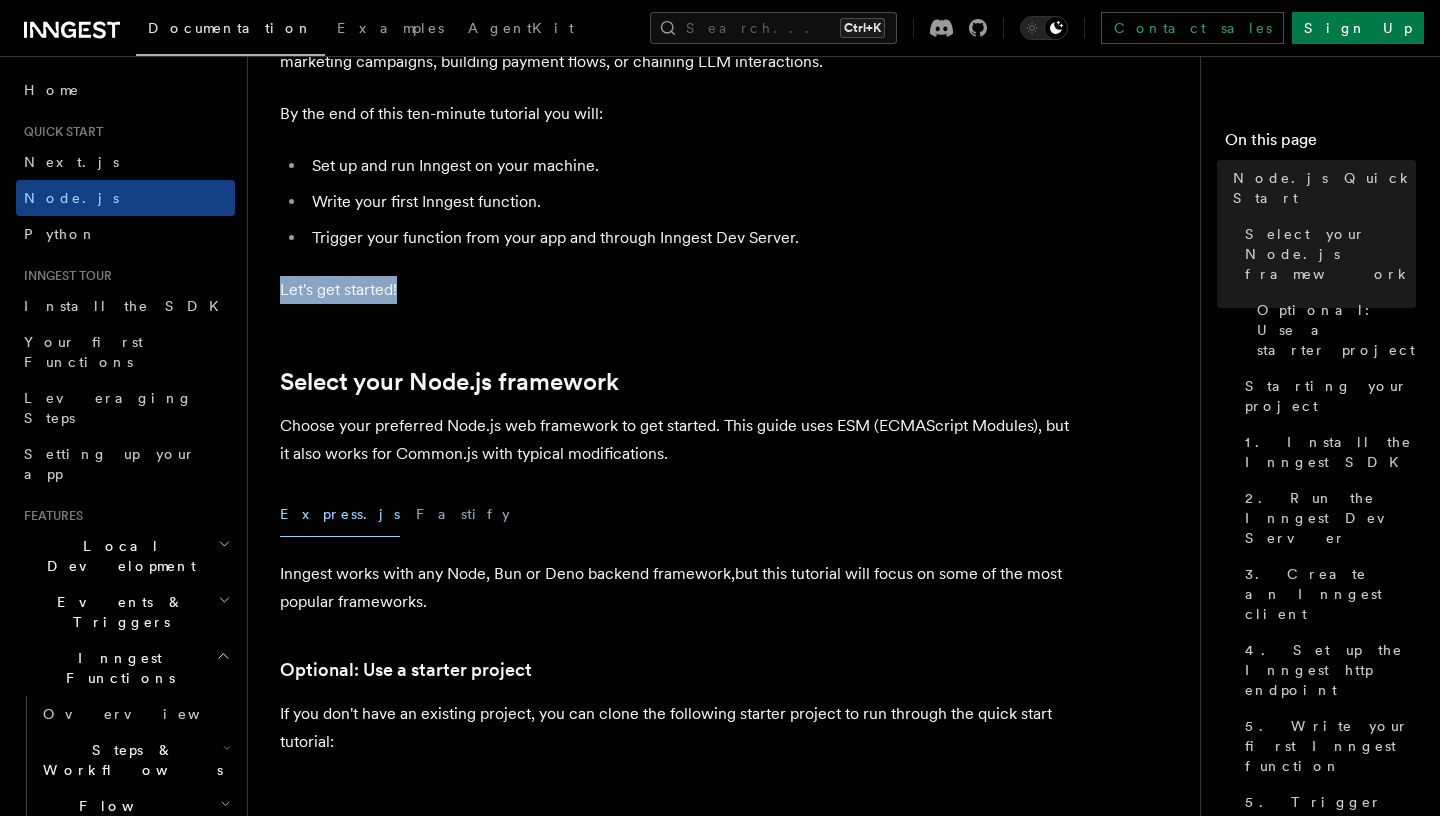 drag, startPoint x: 271, startPoint y: 294, endPoint x: 467, endPoint y: 288, distance: 196.09181 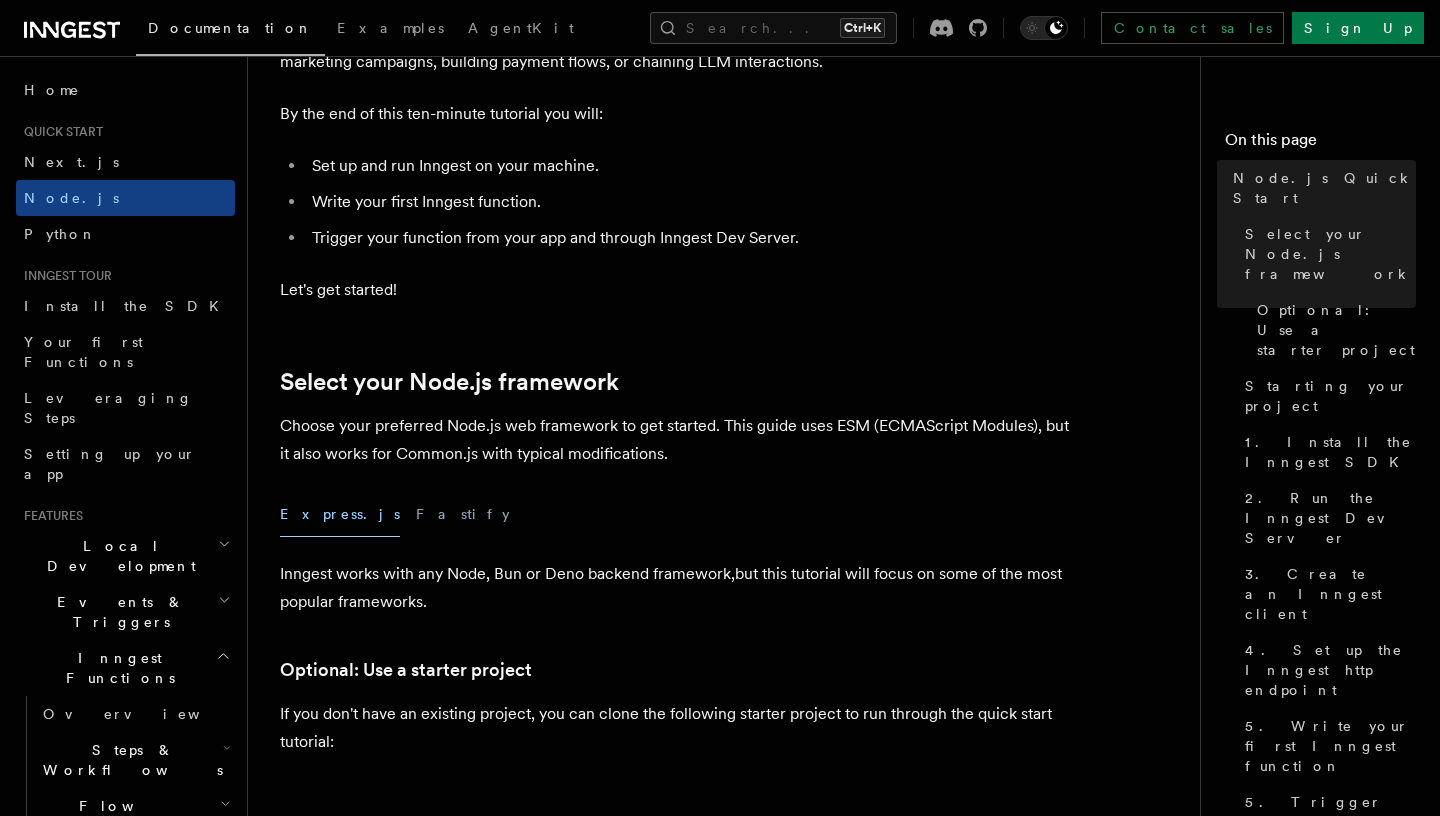 click on "Let's get started!" at bounding box center (680, 290) 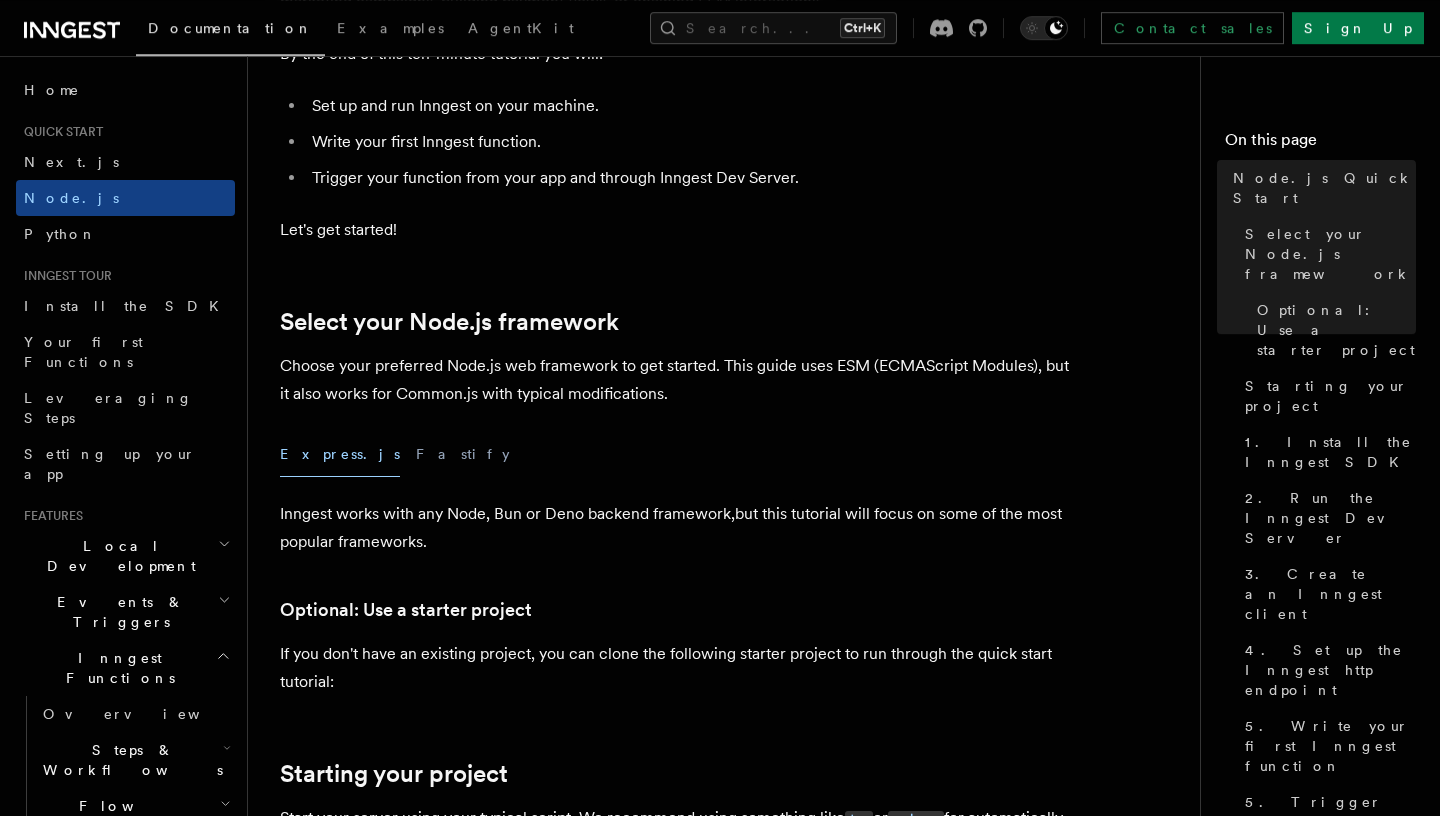 scroll, scrollTop: 324, scrollLeft: 0, axis: vertical 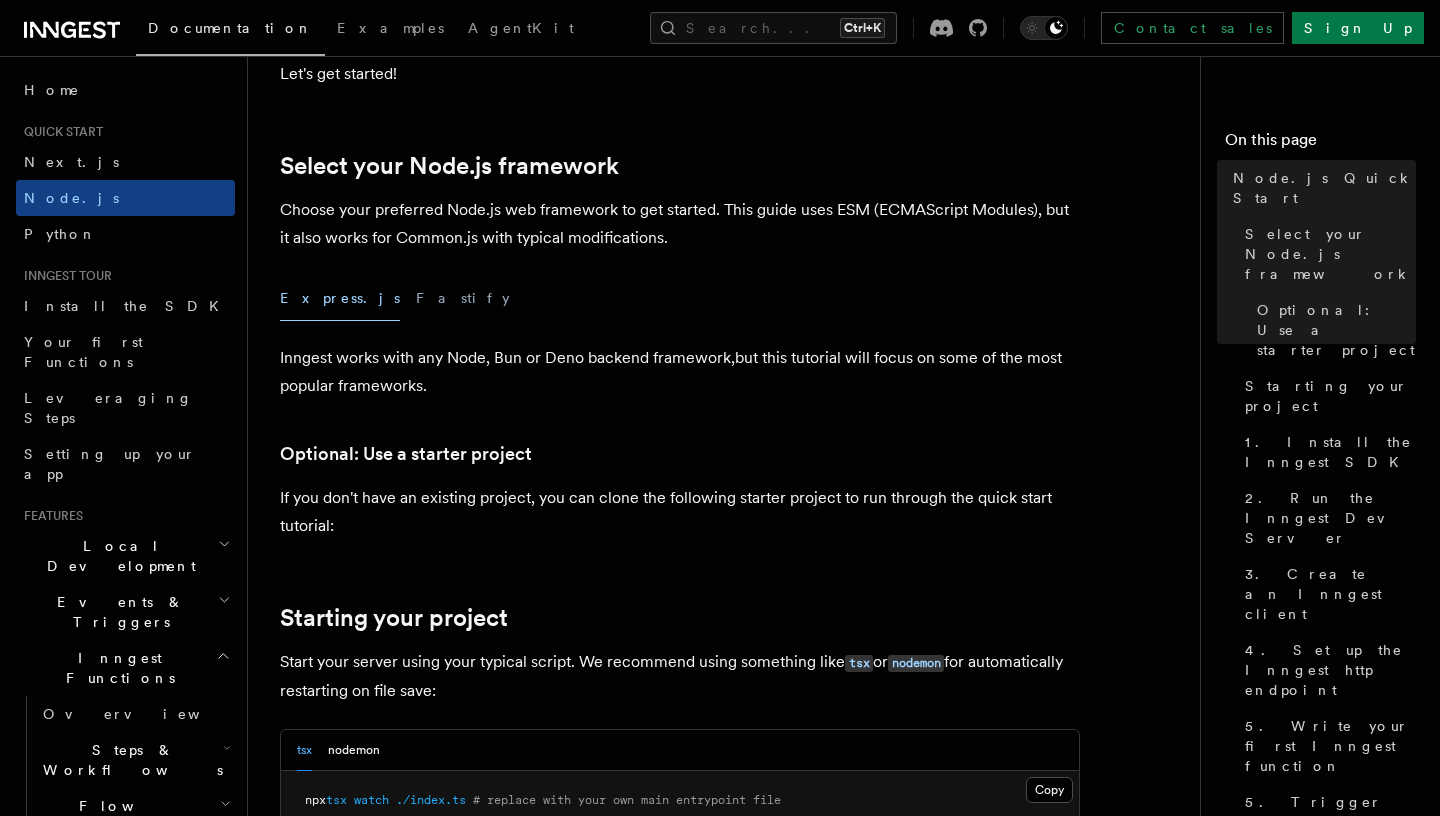 click on "Choose your preferred Node.js web framework to get started. This guide uses ESM (ECMAScript Modules), but it also works for Common.js with typical modifications." at bounding box center [680, 224] 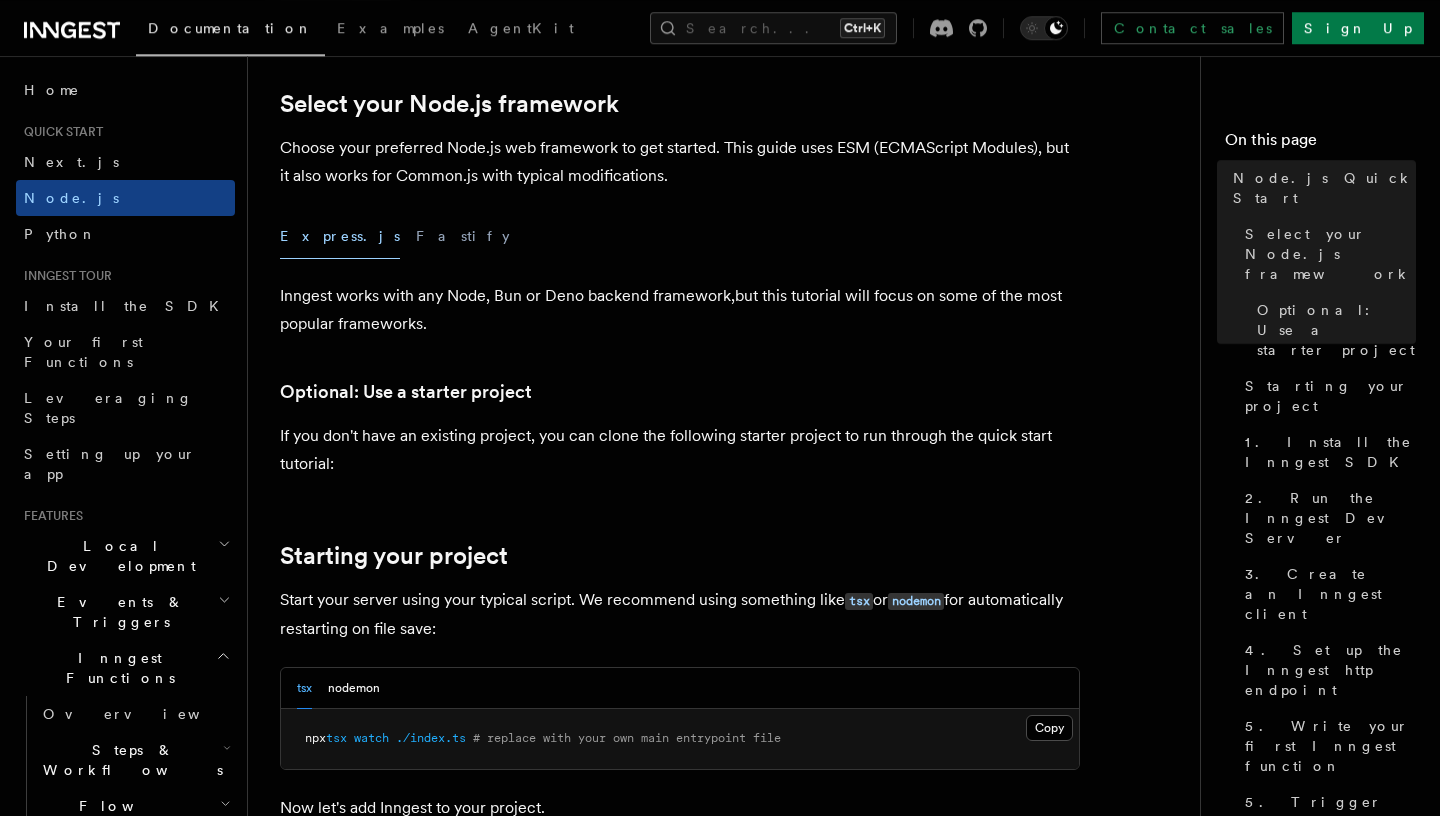 scroll, scrollTop: 540, scrollLeft: 0, axis: vertical 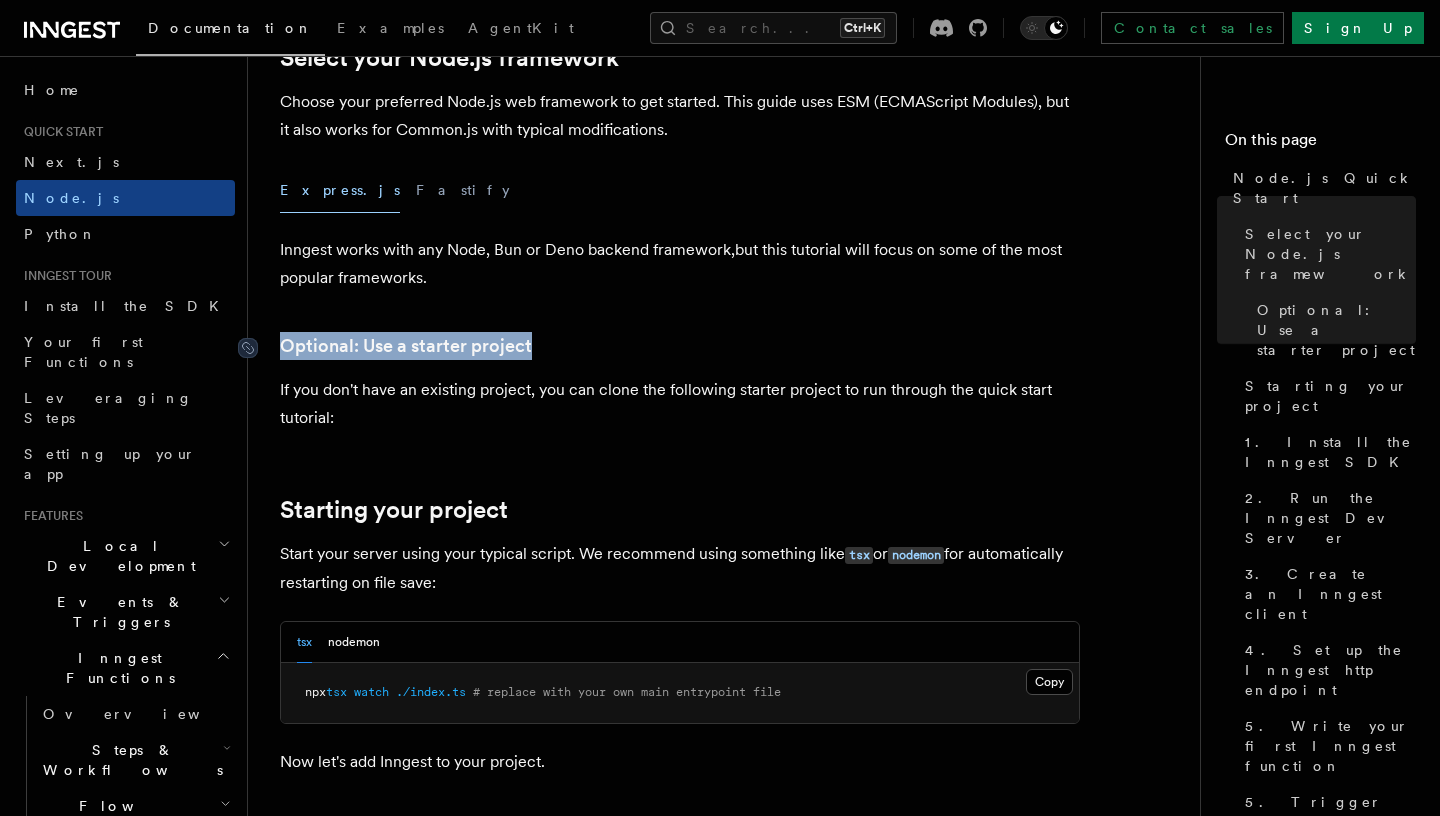 drag, startPoint x: 564, startPoint y: 347, endPoint x: 282, endPoint y: 347, distance: 282 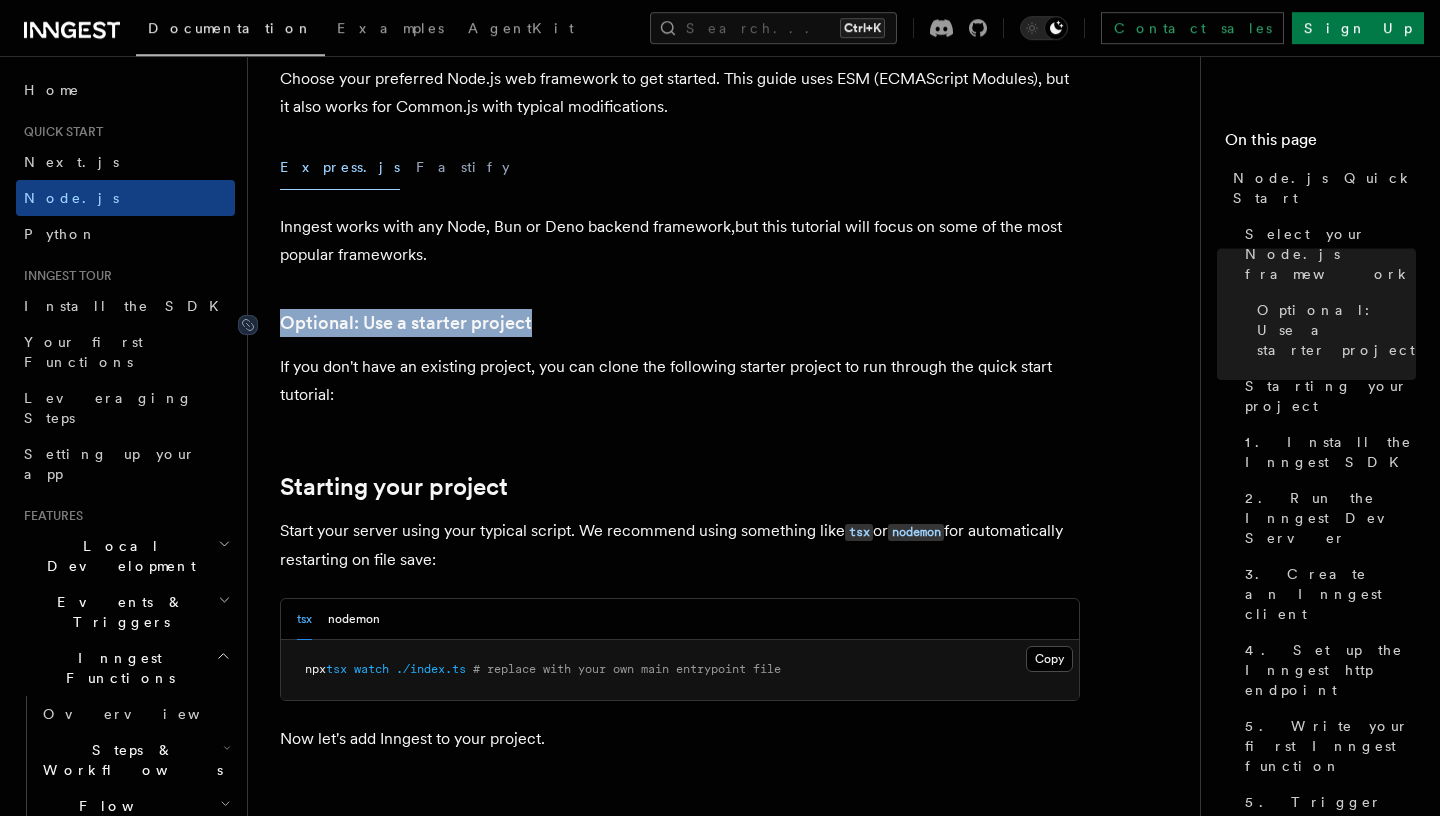 scroll, scrollTop: 453, scrollLeft: 0, axis: vertical 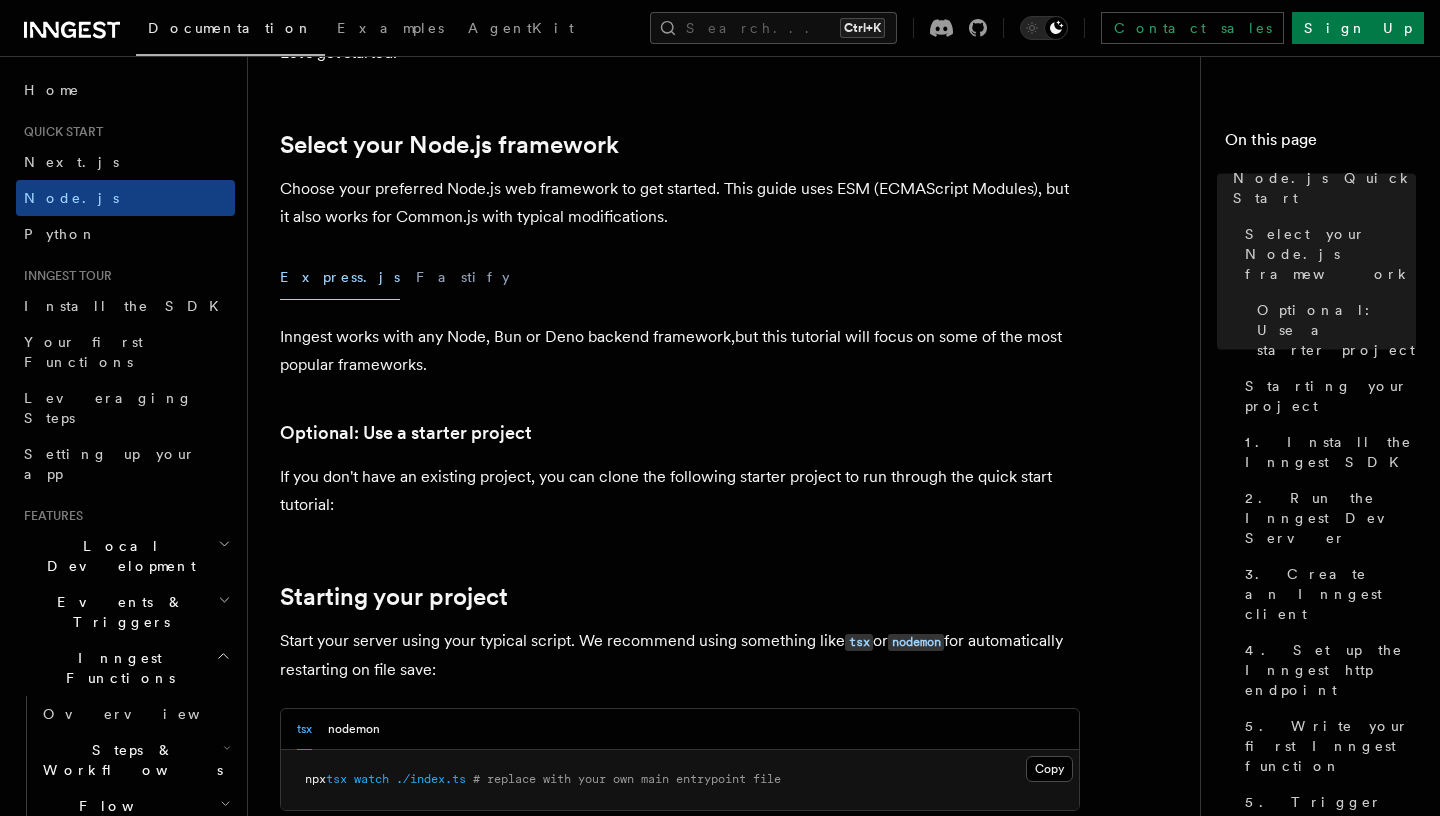 click on "Inngest works with any Node, Bun or Deno backend framework,but this tutorial will focus on some of the most popular frameworks." at bounding box center (680, 351) 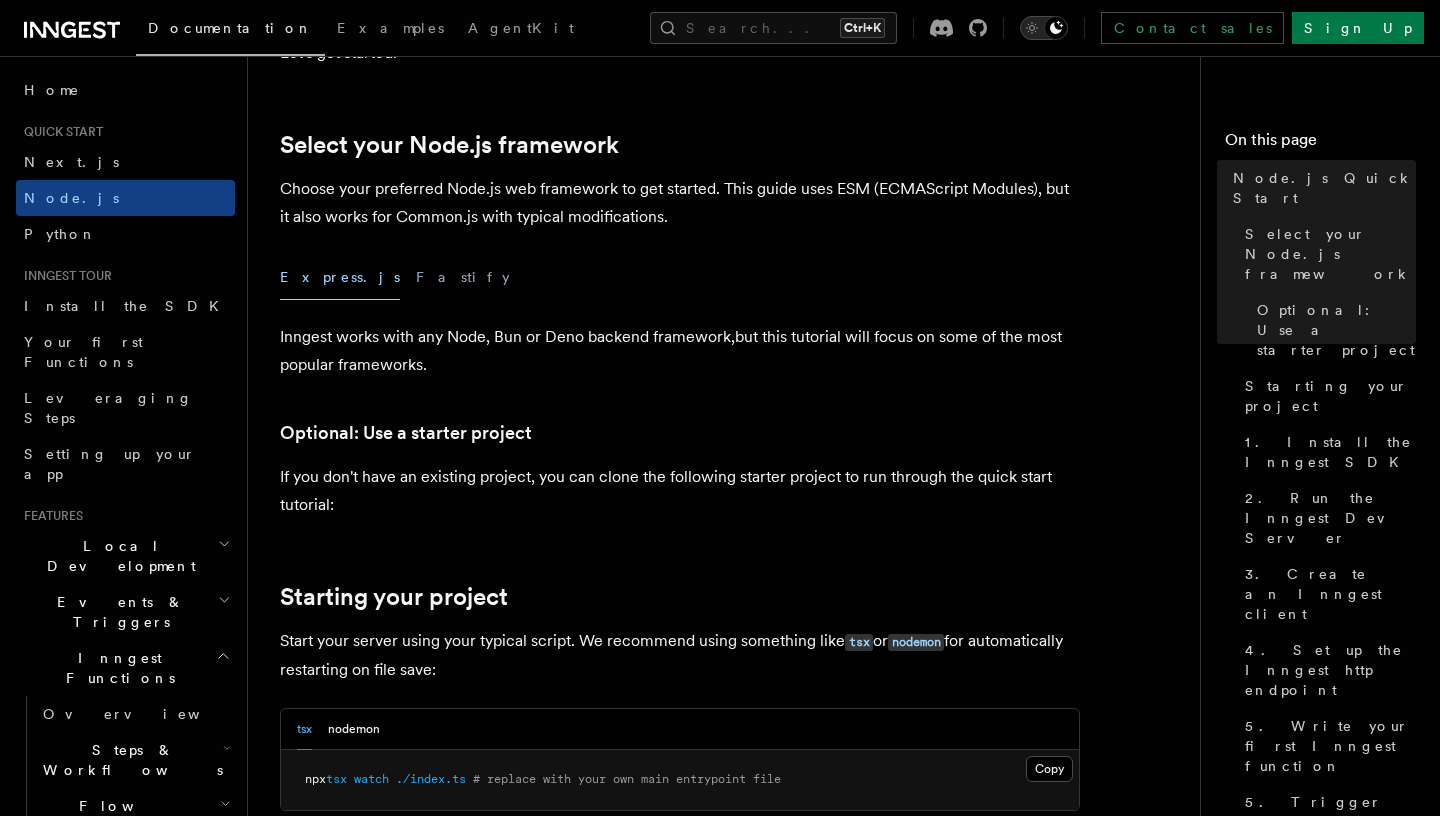 click at bounding box center [1044, 28] 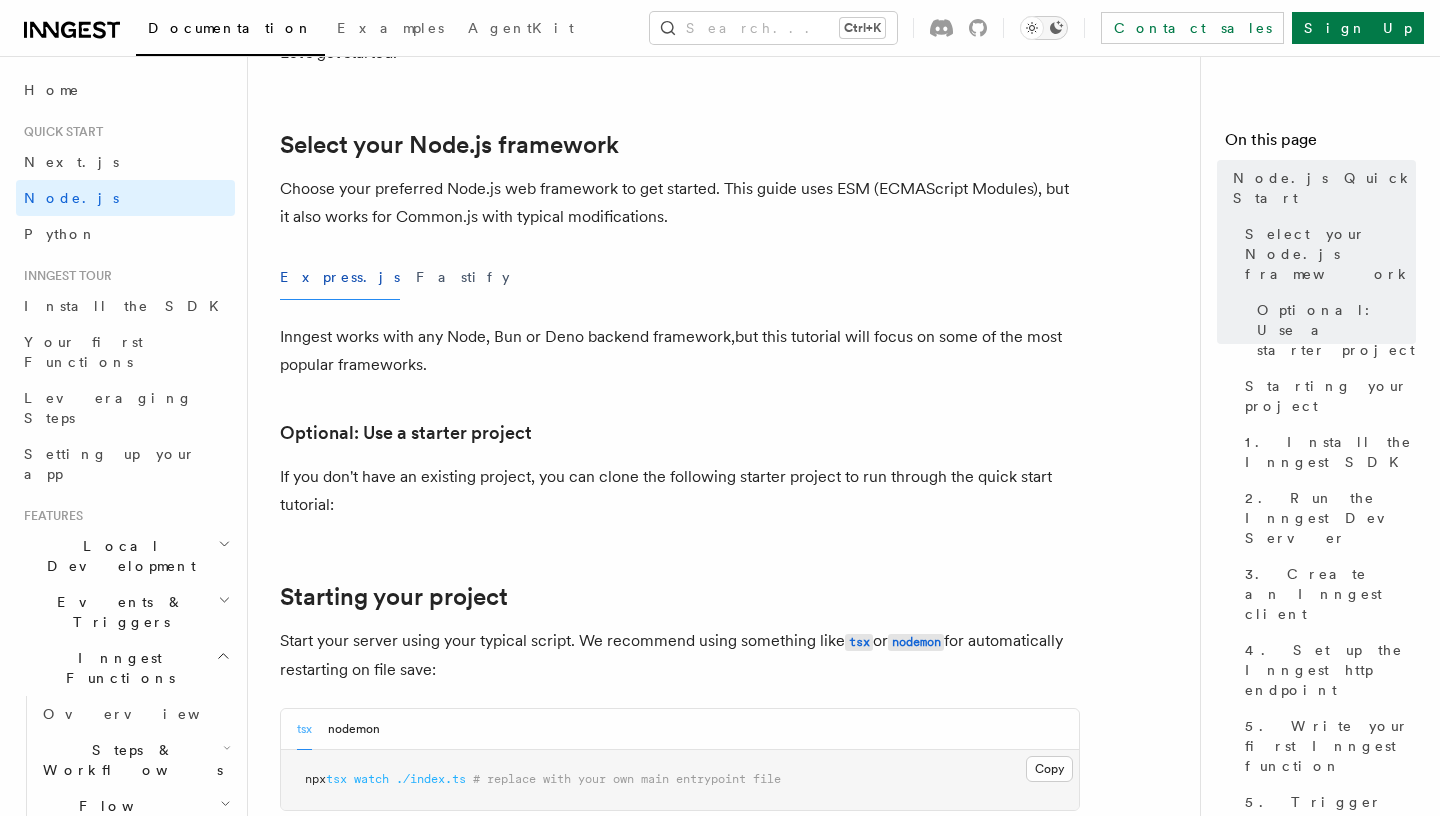 click 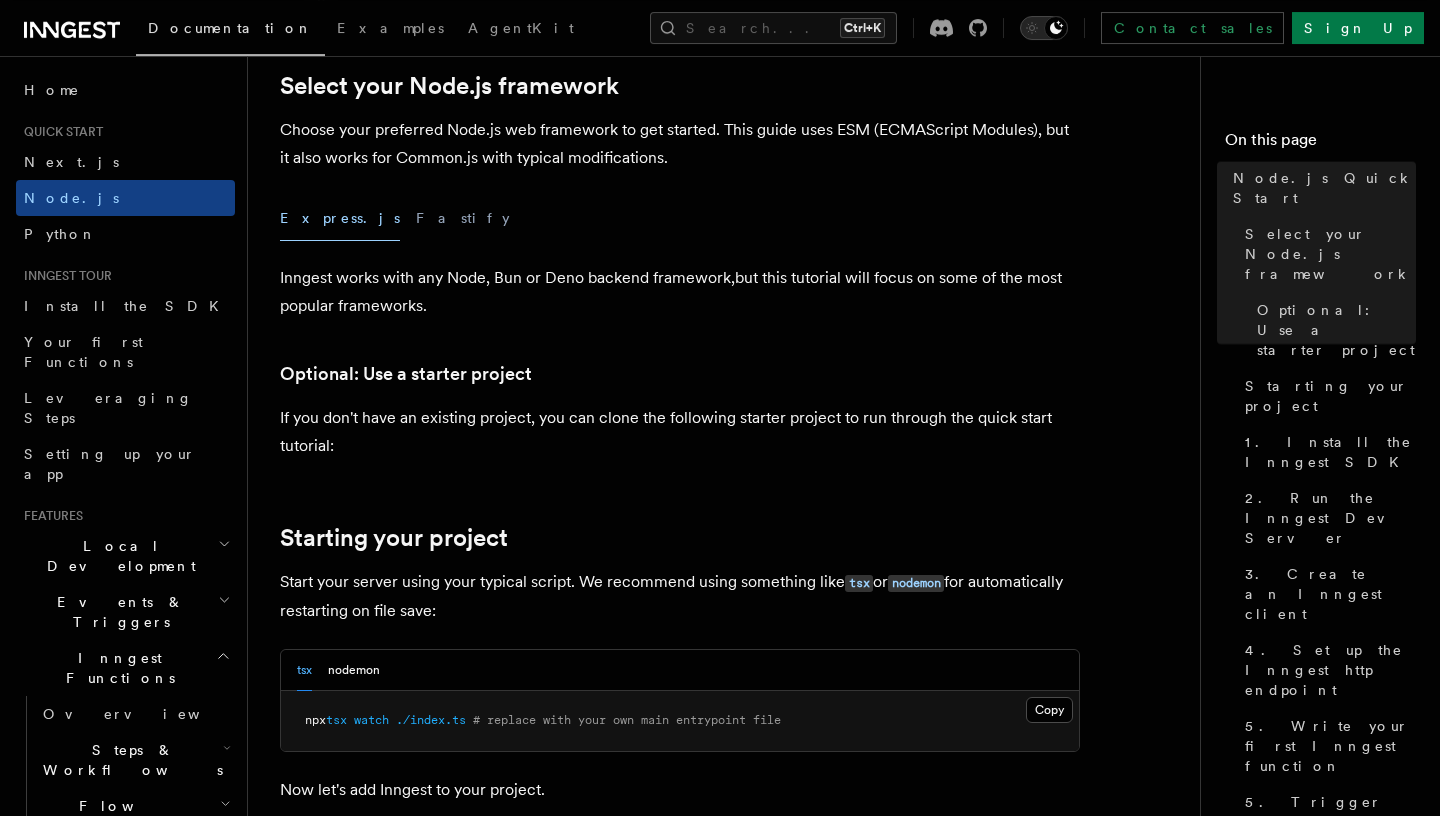 scroll, scrollTop: 561, scrollLeft: 0, axis: vertical 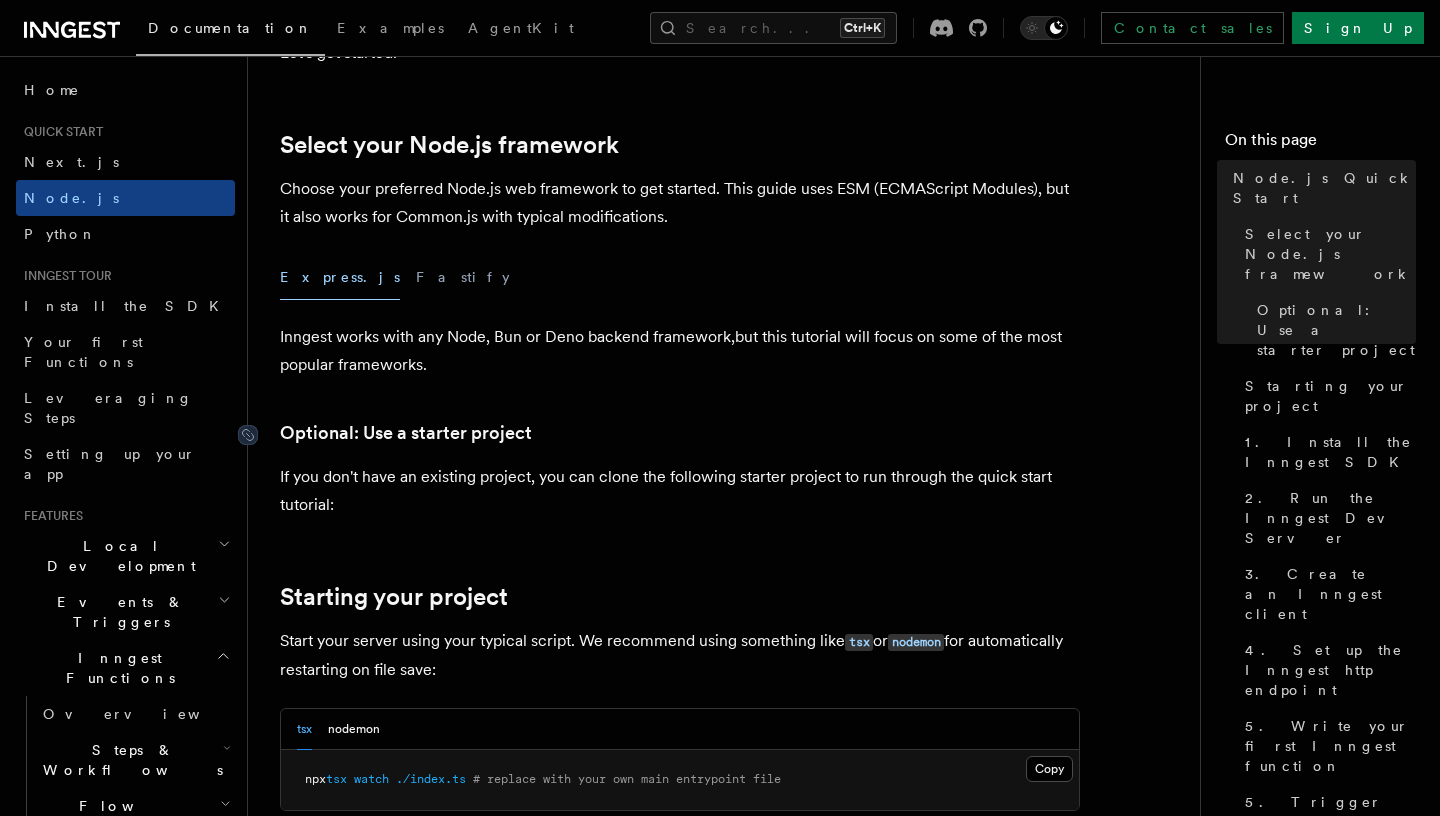 click on "Optional: Use a starter project" at bounding box center [406, 433] 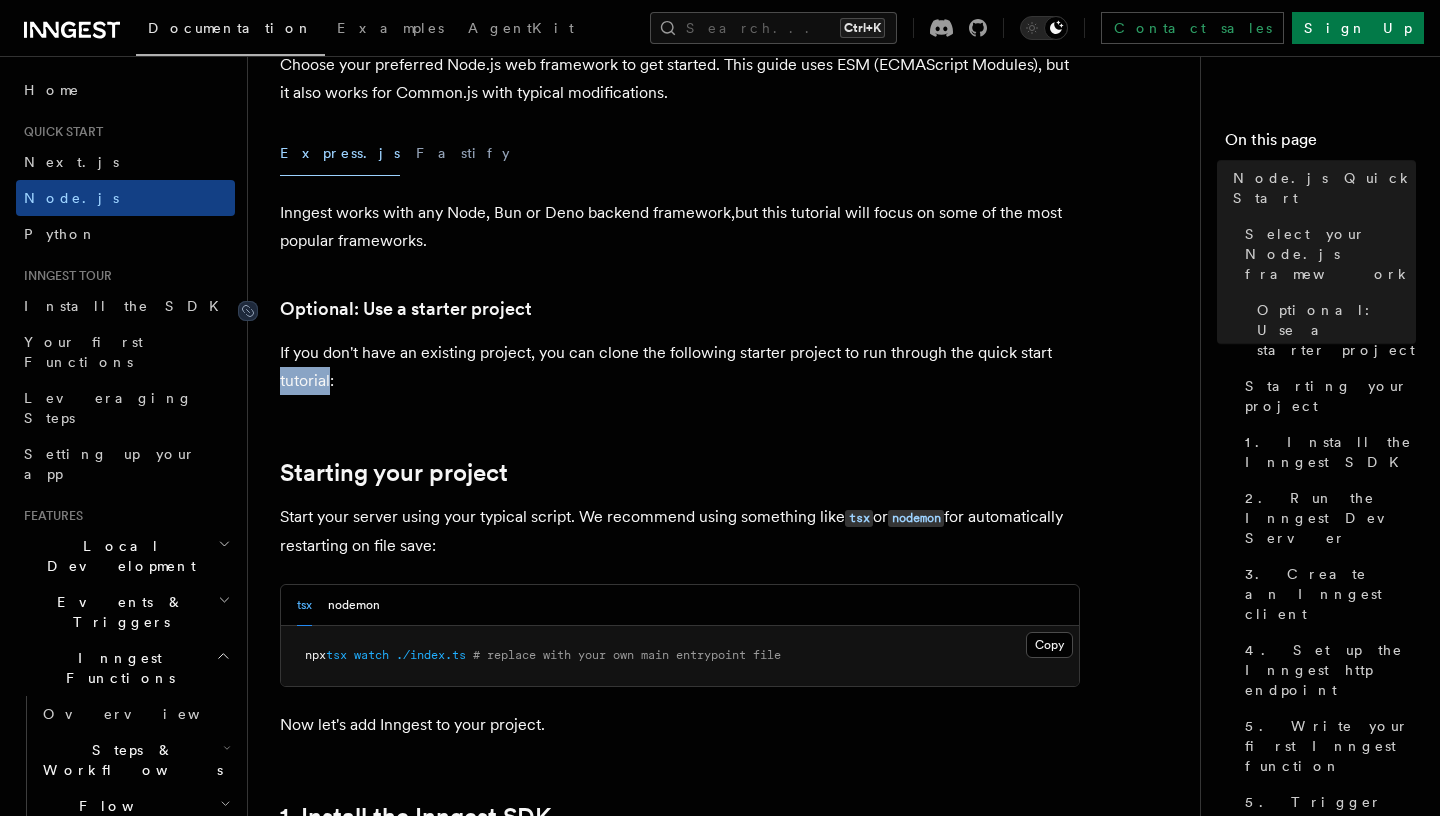 click on "Quick start Node.js Quick Start
In this tutorial you will add Inngest to a Node.js app to easily run background tasks and build complex workflows.
Inngest makes it easy to build, manage, and execute durable functions. Some use cases include scheduling drip marketing campaigns, building payment flows, or chaining LLM interactions.
By the end of this ten-minute tutorial you will:
Set up and run Inngest on your machine.
Write your first Inngest function.
Trigger your function from your app and through Inngest Dev Server.
Let's get started!
Select your Node.js framework
Choose your preferred Node.js web framework to get started. This guide uses ESM (ECMAScript Modules), but it also works for Common.js with typical modifications.
Express.js Fastify Inngest works with any Node, Bun or Deno backend framework,but this tutorial will focus on some of the most popular frameworks. Optional: Use a starter project Starting your project tsx  or  nodemon  for automatically restarting on file save: tsx" at bounding box center (732, 6205) 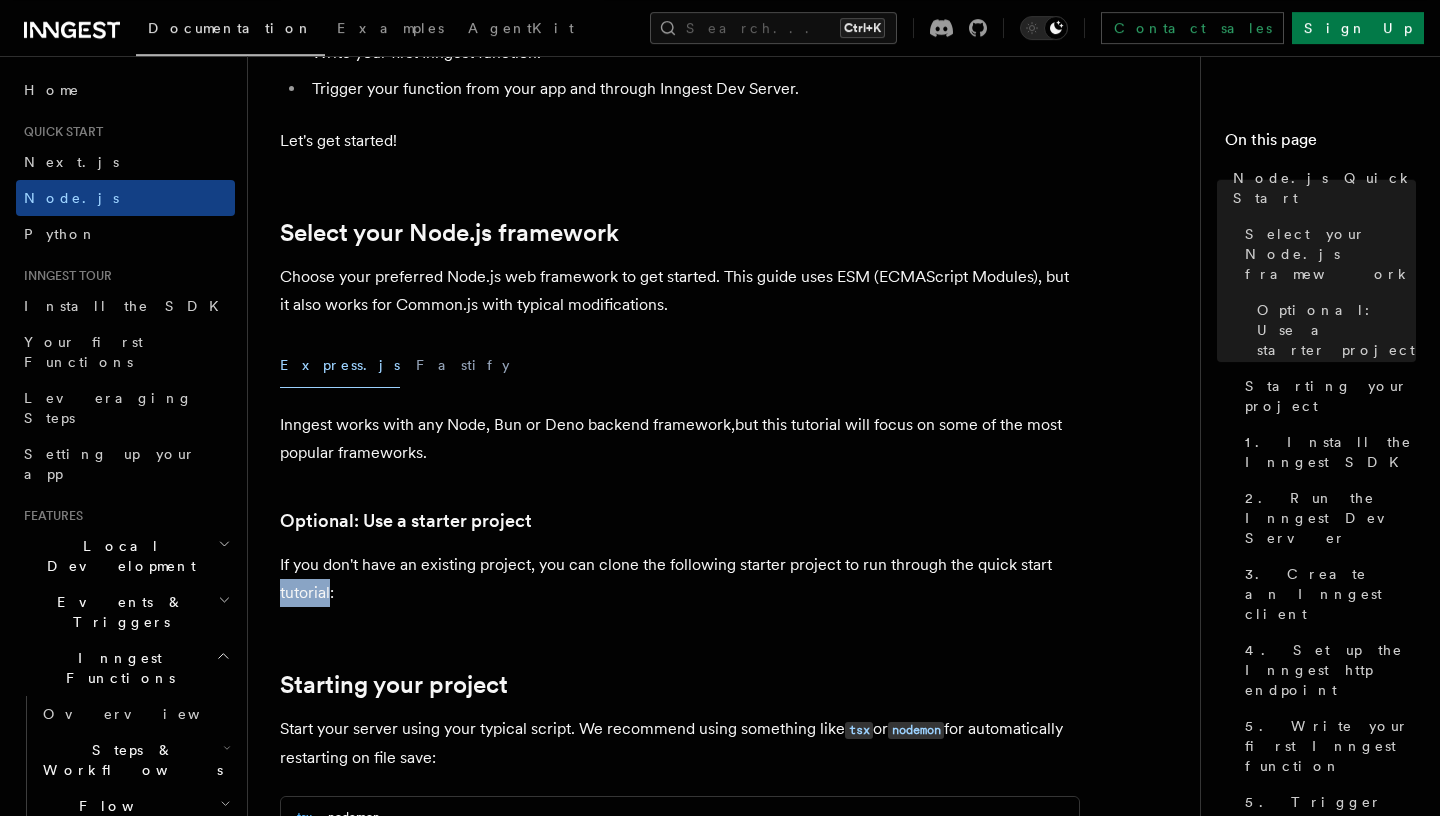 scroll, scrollTop: 361, scrollLeft: 0, axis: vertical 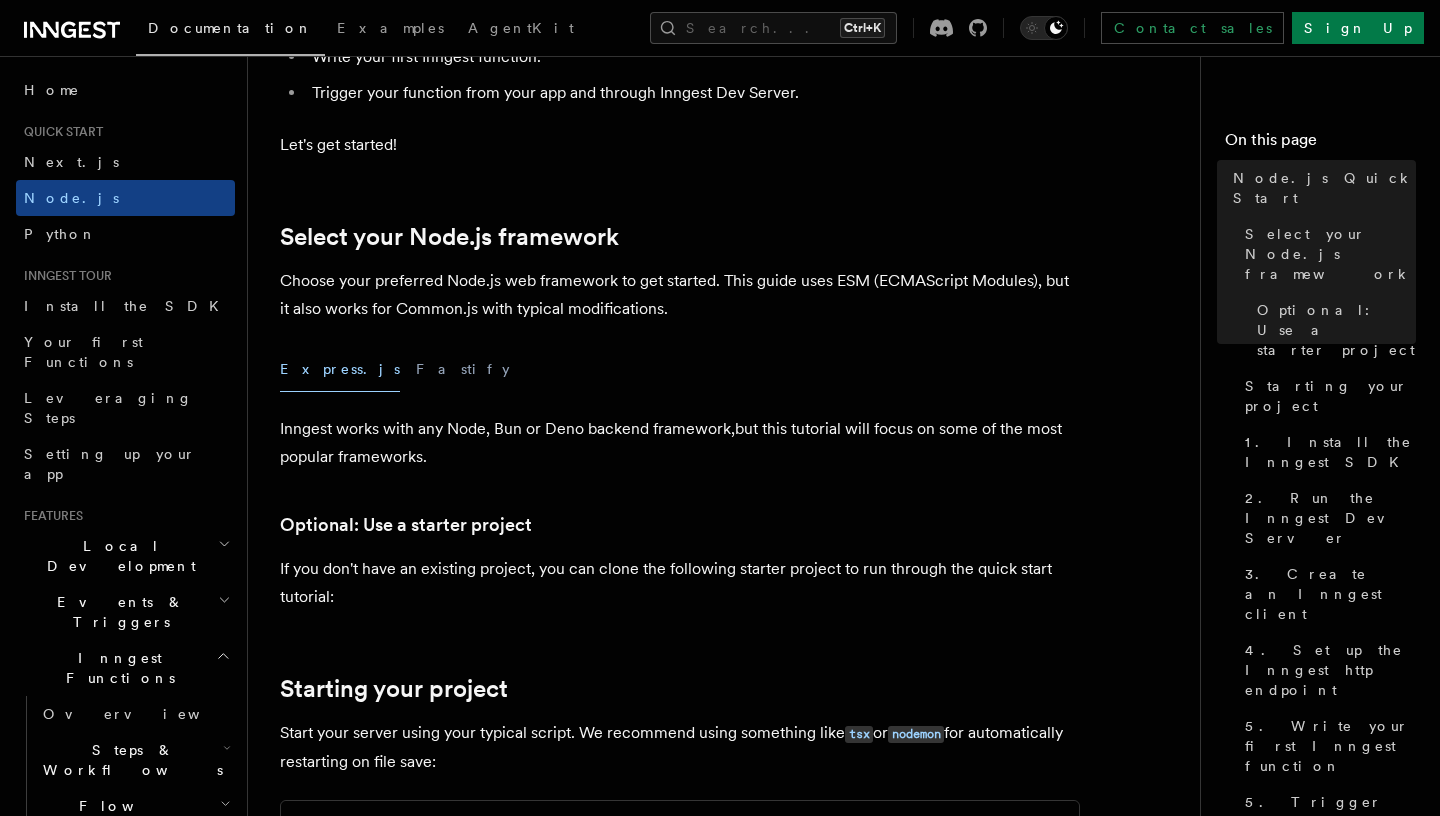 click on "If you don't have an existing project, you can clone the following starter project to run through the quick start tutorial:" at bounding box center [680, 583] 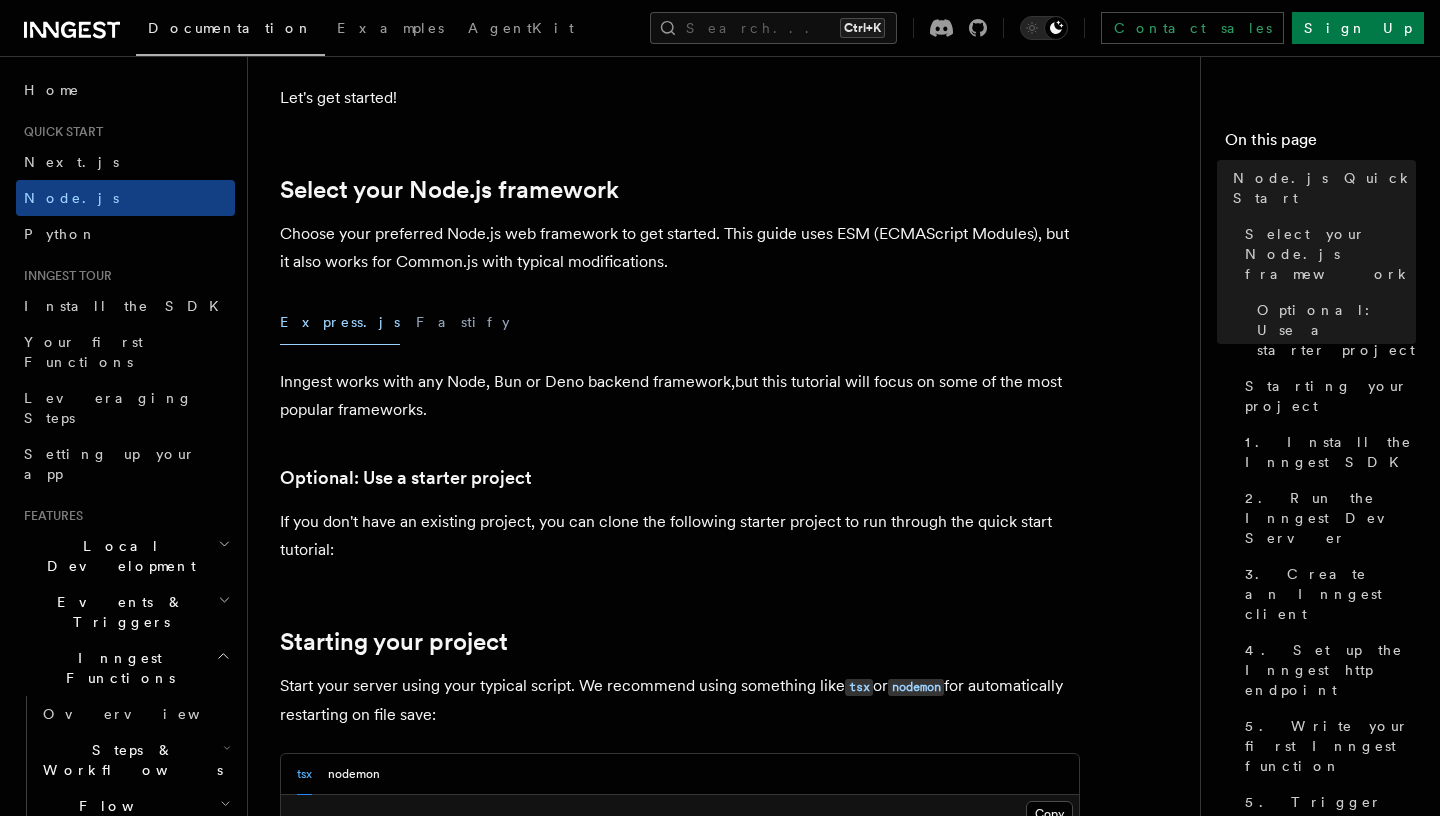 scroll, scrollTop: 469, scrollLeft: 0, axis: vertical 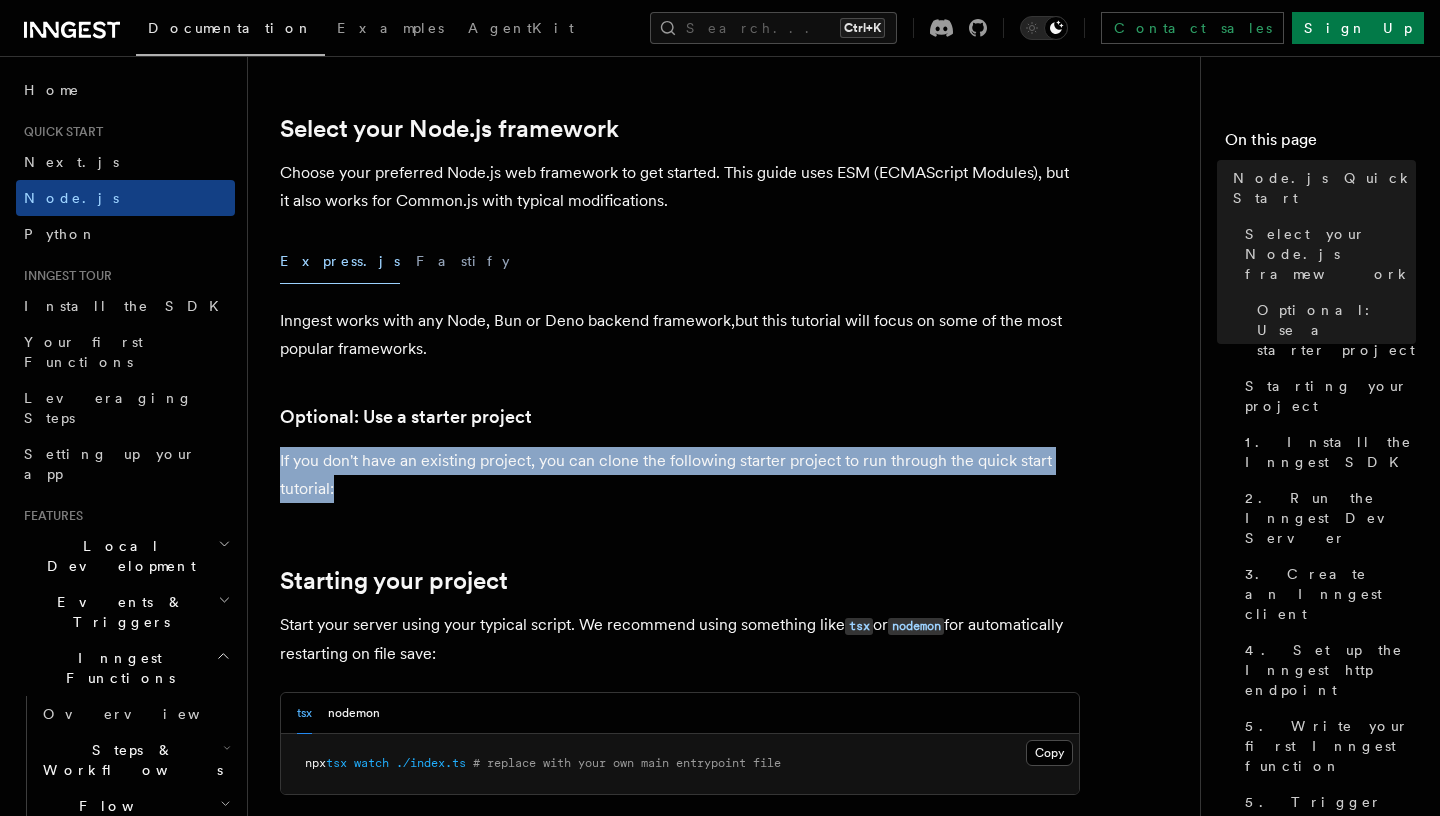 drag, startPoint x: 279, startPoint y: 457, endPoint x: 394, endPoint y: 504, distance: 124.23365 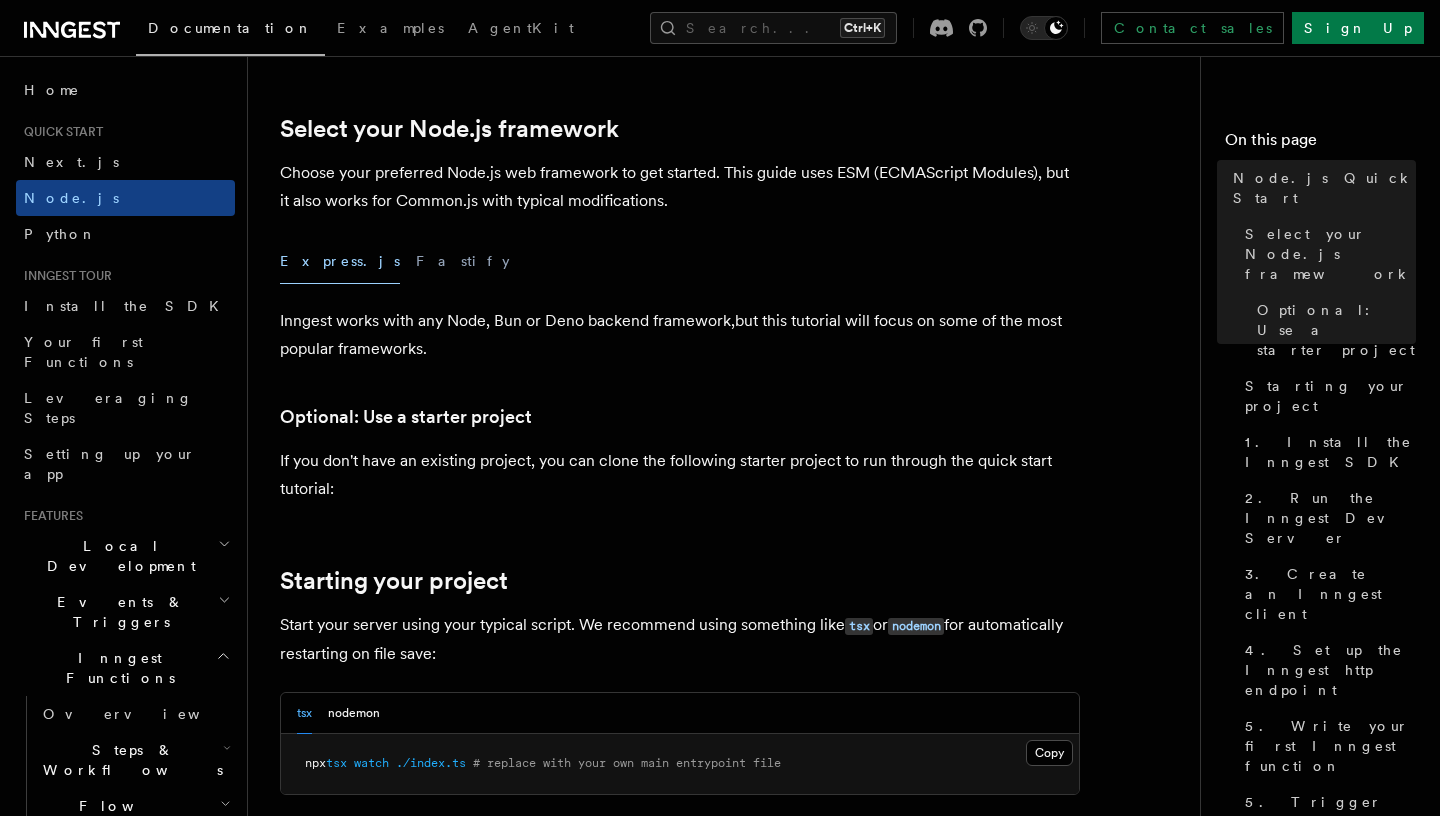 click on "If you don't have an existing project, you can clone the following starter project to run through the quick start tutorial:" at bounding box center [680, 475] 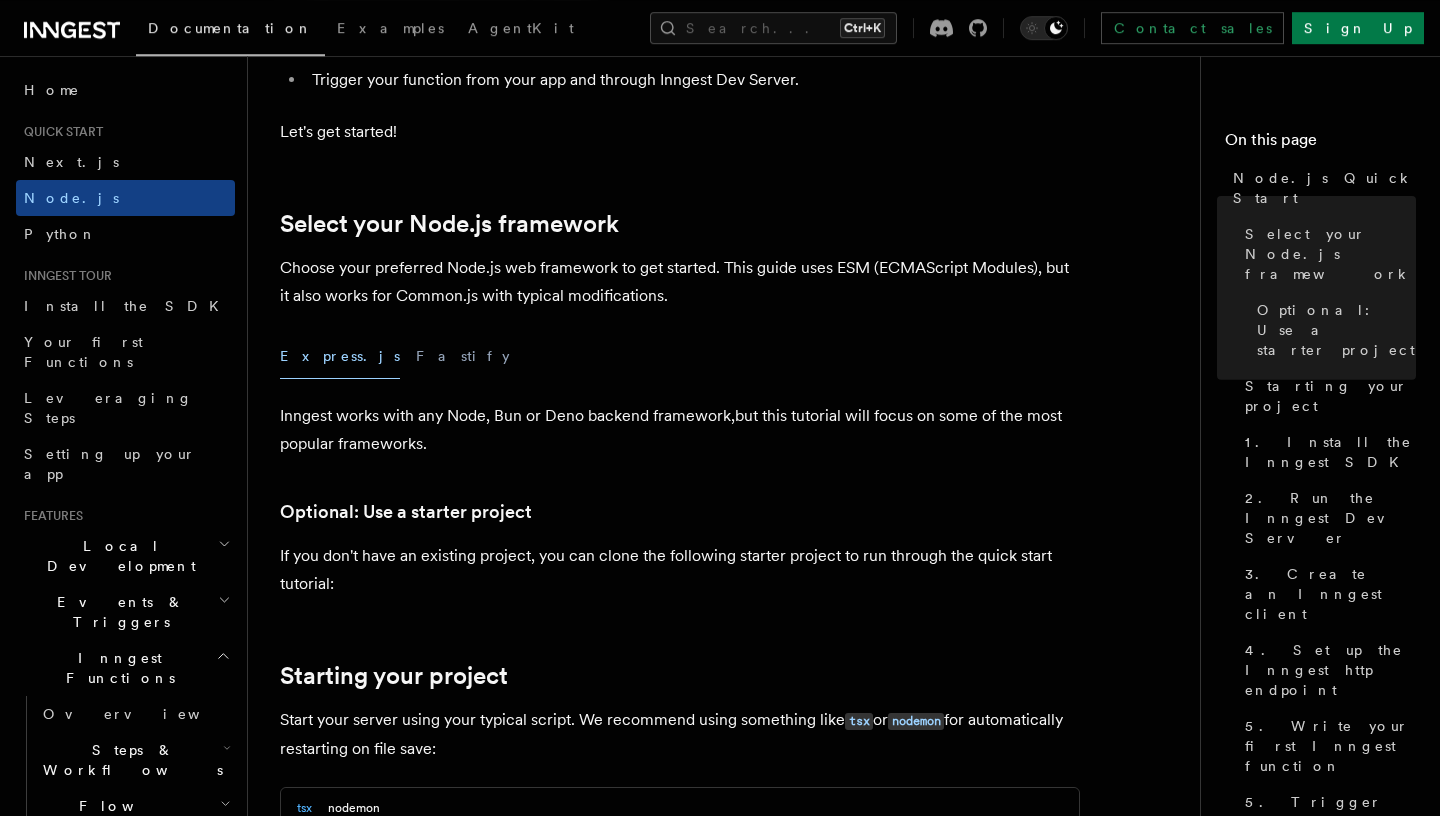 scroll, scrollTop: 361, scrollLeft: 0, axis: vertical 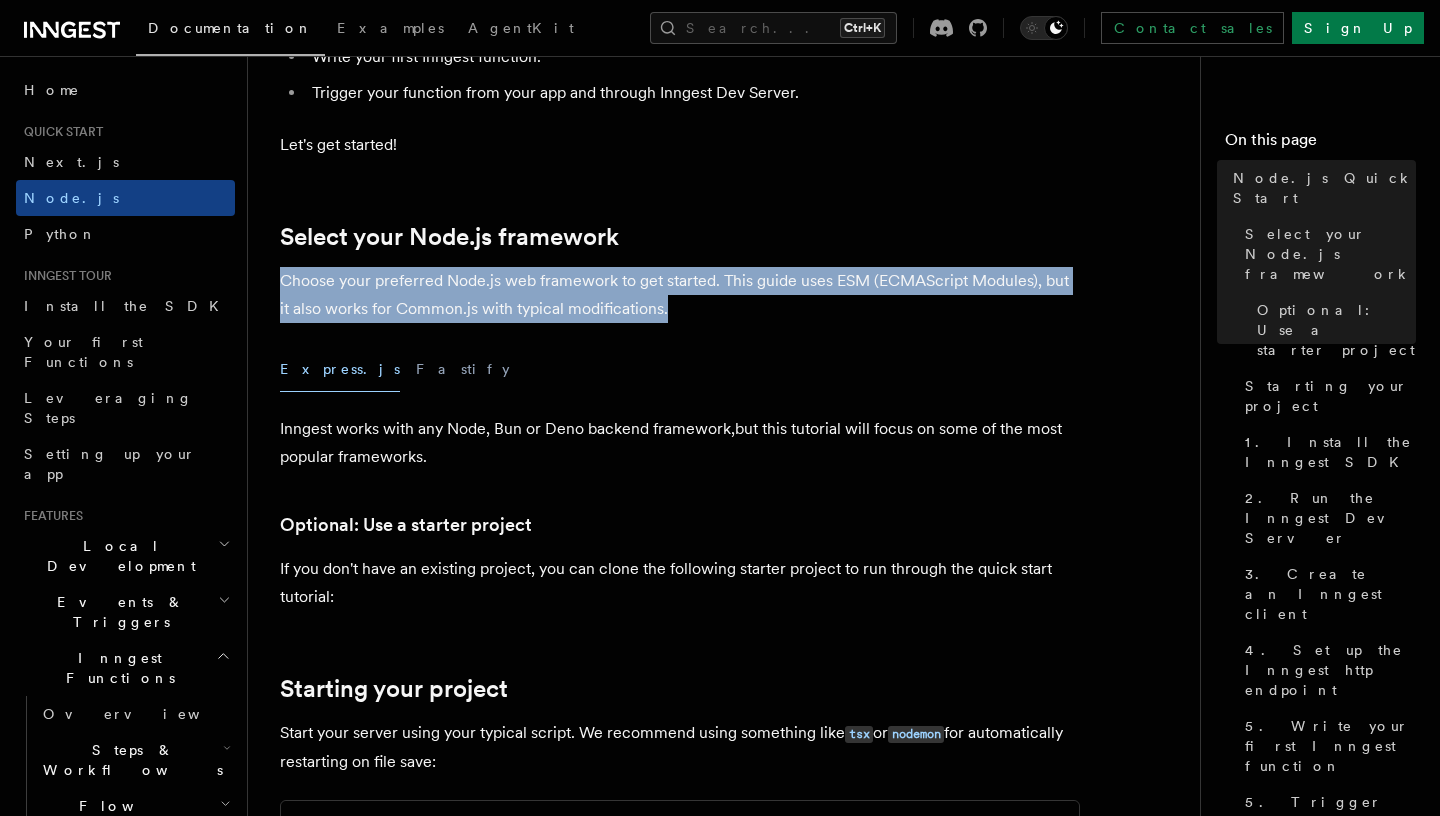 drag, startPoint x: 267, startPoint y: 280, endPoint x: 767, endPoint y: 314, distance: 501.15466 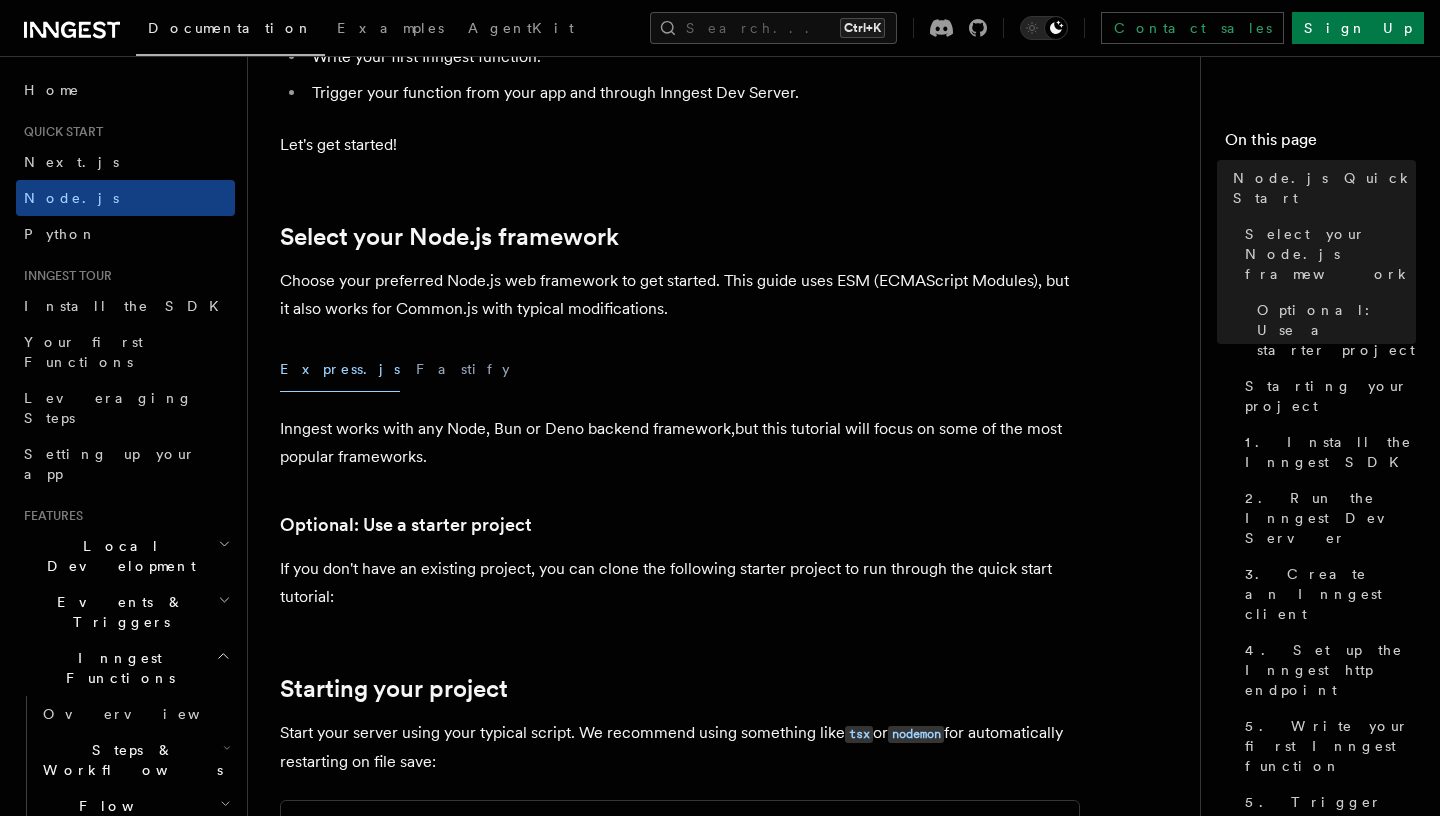 click on "Choose your preferred Node.js web framework to get started. This guide uses ESM (ECMAScript Modules), but it also works for Common.js with typical modifications." at bounding box center [680, 295] 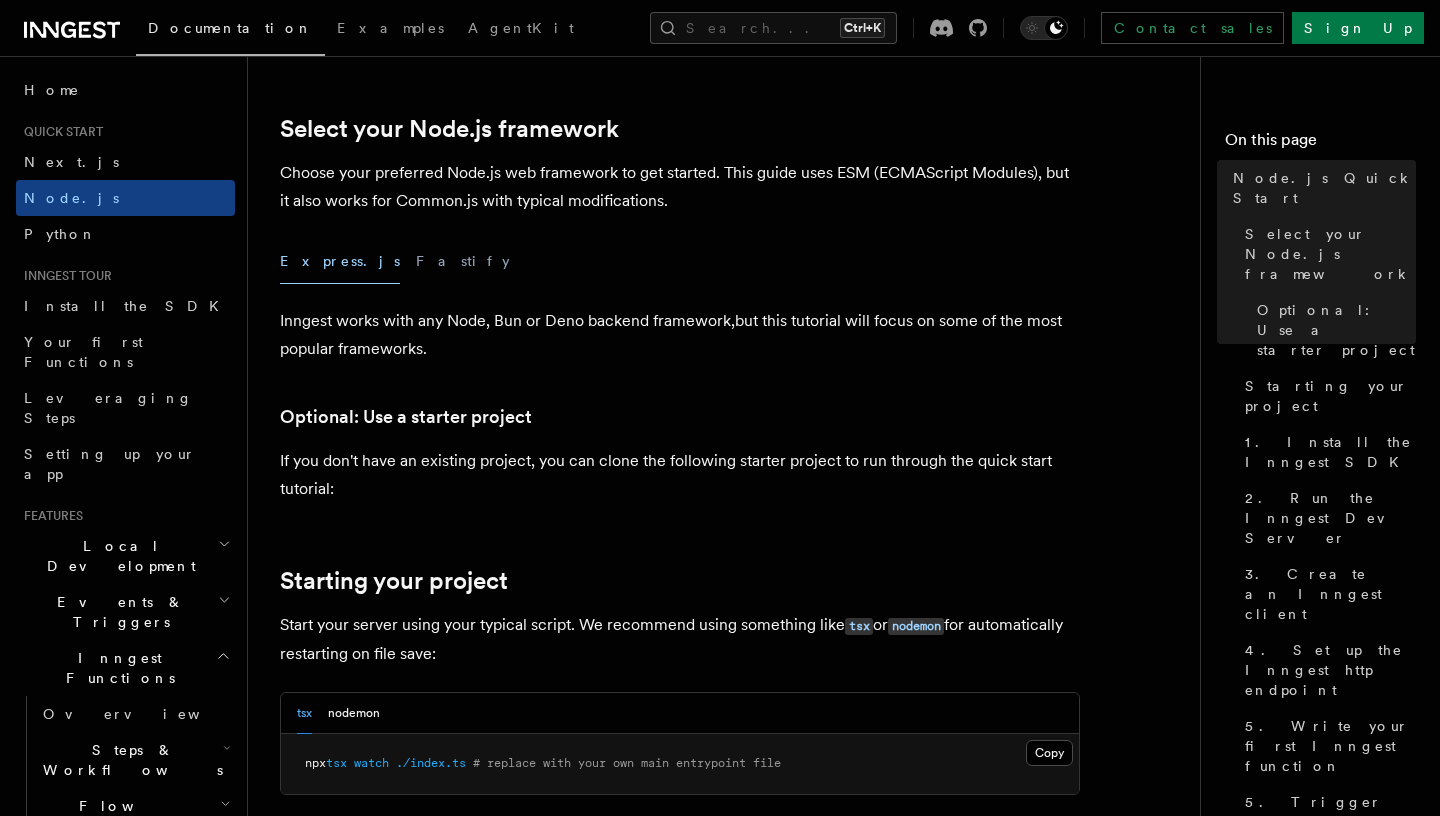 scroll, scrollTop: 577, scrollLeft: 0, axis: vertical 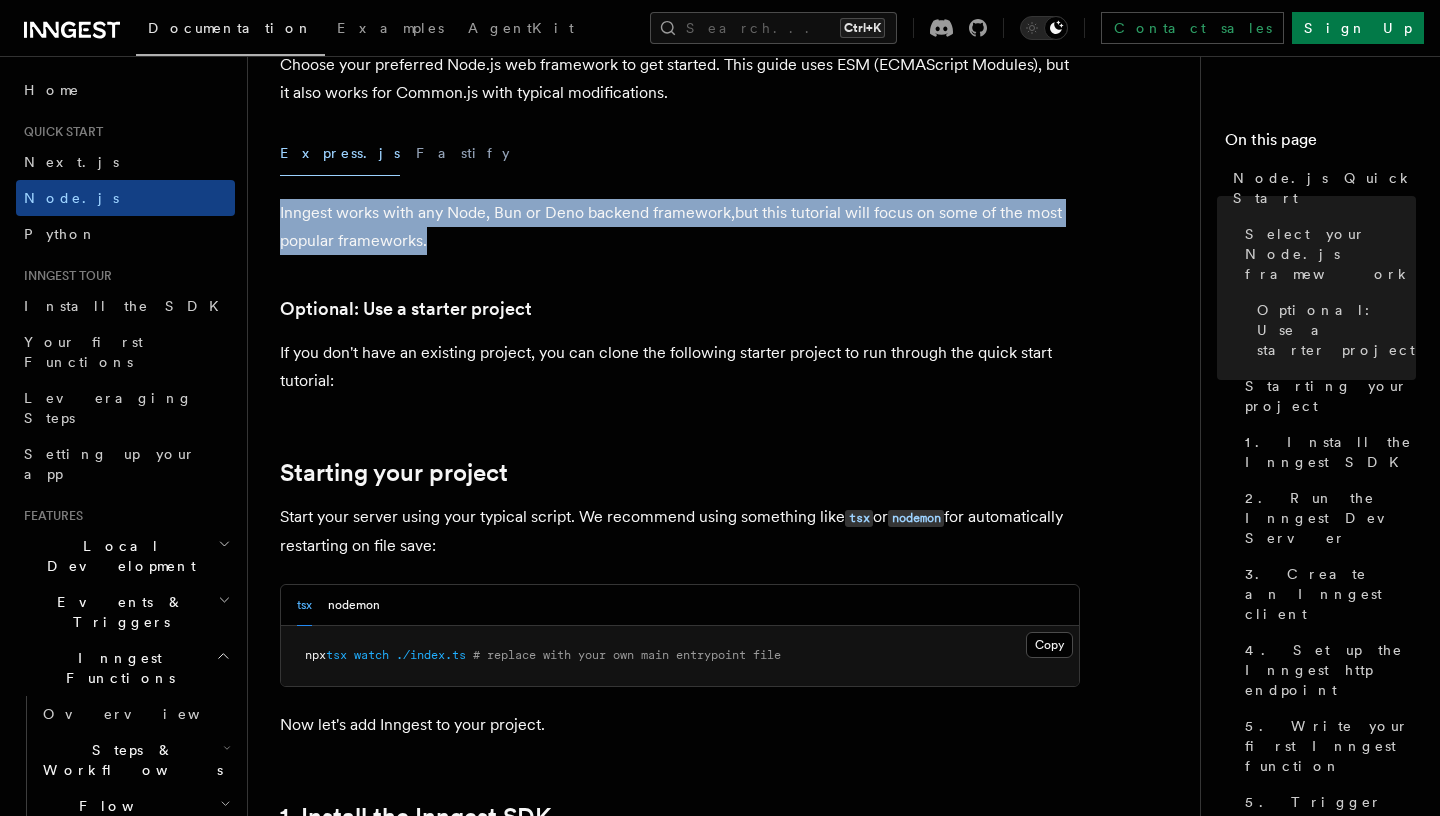 drag, startPoint x: 281, startPoint y: 207, endPoint x: 812, endPoint y: 266, distance: 534.2677 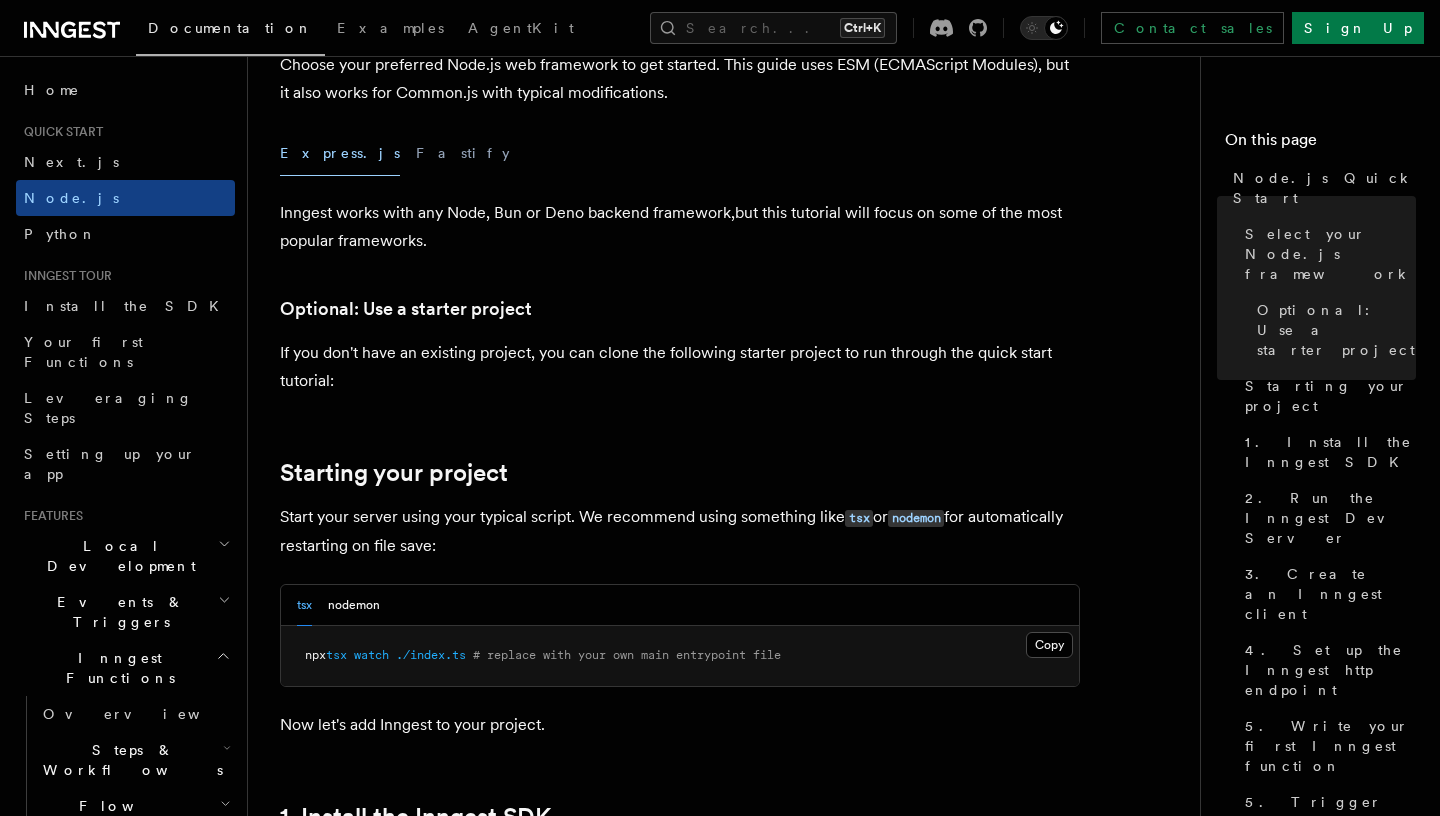 click on "Quick start Node.js Quick Start
In this tutorial you will add Inngest to a Node.js app to easily run background tasks and build complex workflows.
Inngest makes it easy to build, manage, and execute durable functions. Some use cases include scheduling drip marketing campaigns, building payment flows, or chaining LLM interactions.
By the end of this ten-minute tutorial you will:
Set up and run Inngest on your machine.
Write your first Inngest function.
Trigger your function from your app and through Inngest Dev Server.
Let's get started!
Select your Node.js framework
Choose your preferred Node.js web framework to get started. This guide uses ESM (ECMAScript Modules), but it also works for Common.js with typical modifications.
Express.js Fastify Inngest works with any Node, Bun or Deno backend framework,but this tutorial will focus on some of the most popular frameworks. Optional: Use a starter project Starting your project tsx  or  nodemon  for automatically restarting on file save: tsx" at bounding box center [732, 6205] 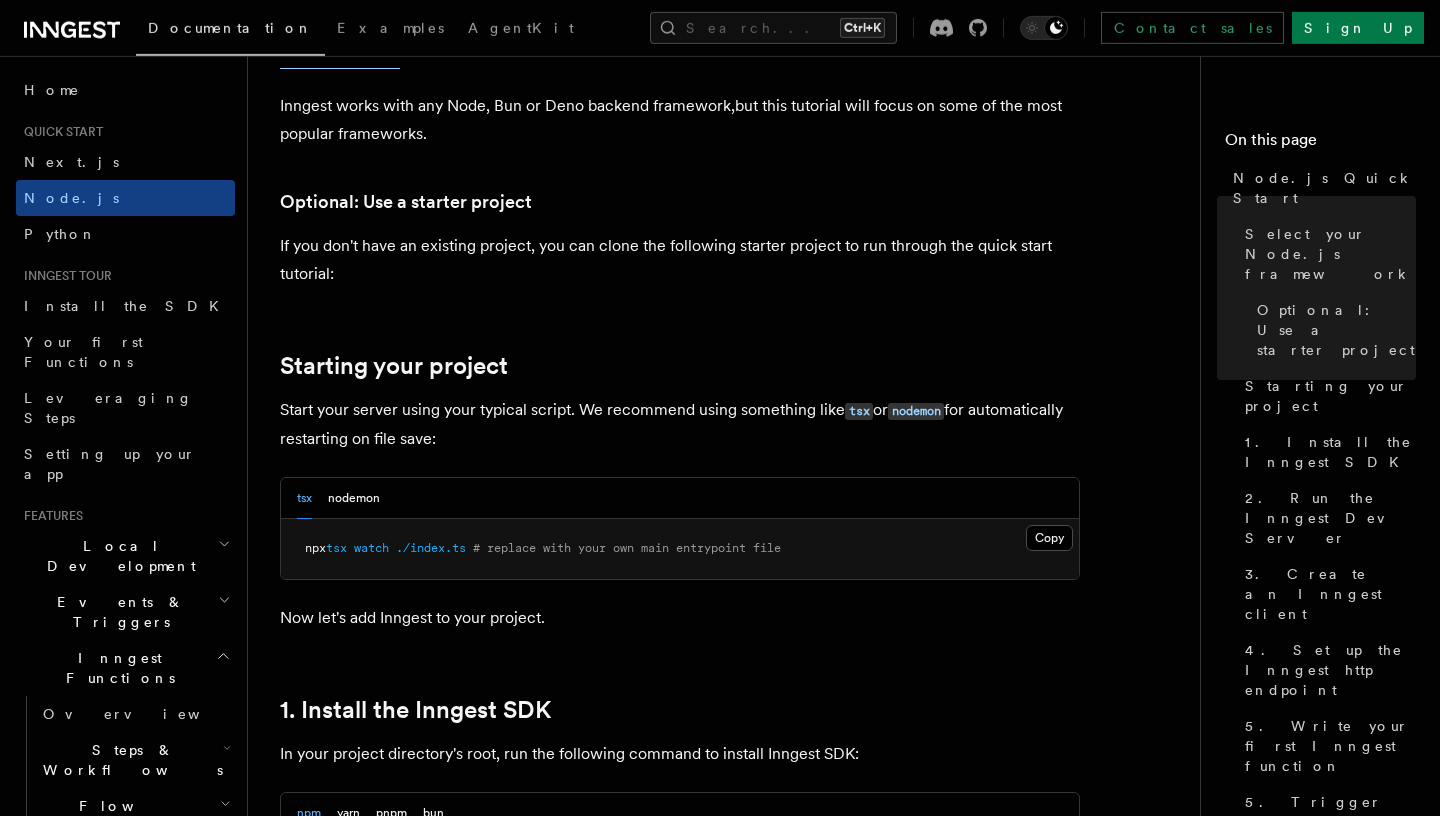 scroll, scrollTop: 685, scrollLeft: 0, axis: vertical 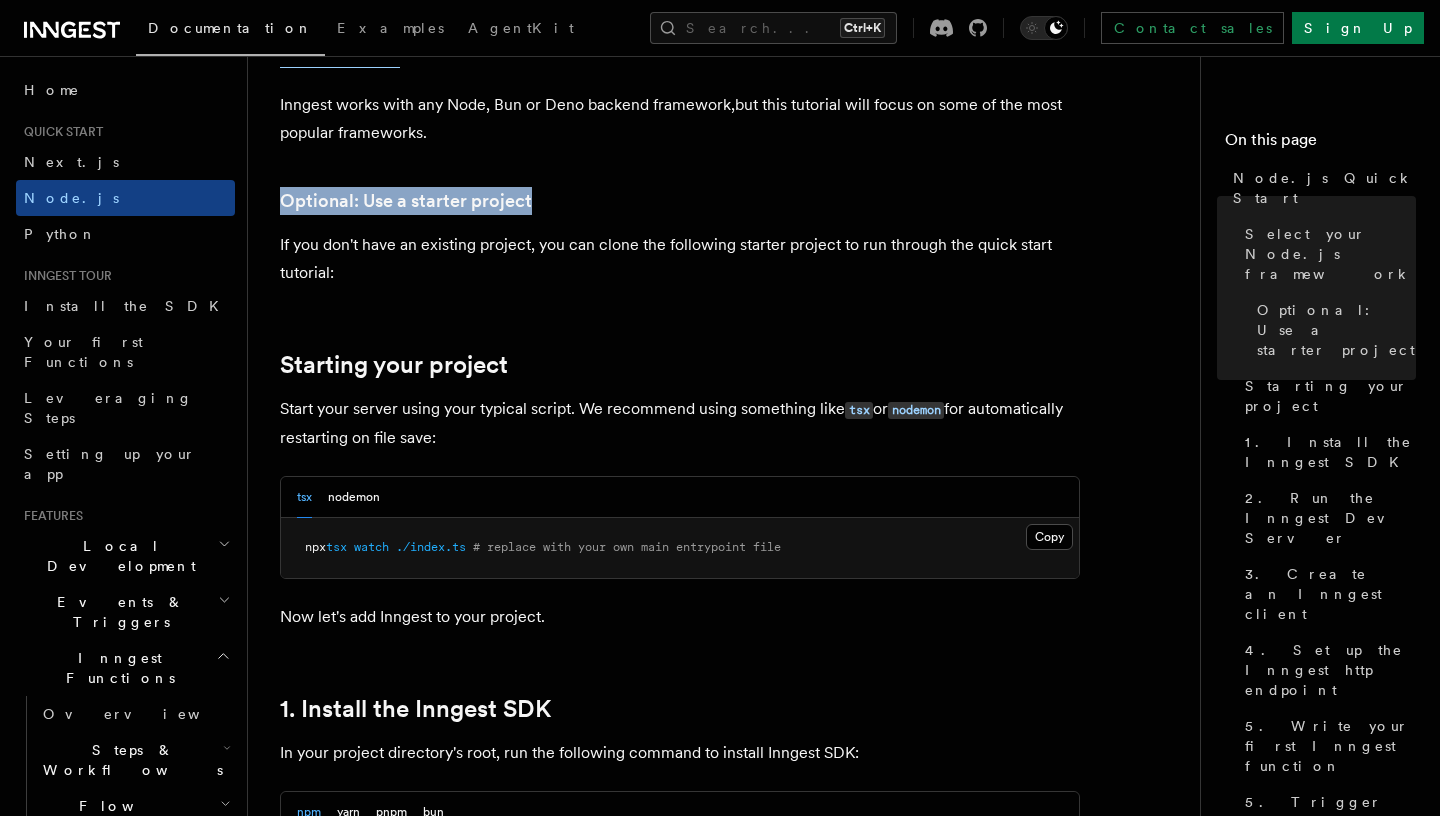 drag, startPoint x: 263, startPoint y: 193, endPoint x: 582, endPoint y: 220, distance: 320.1406 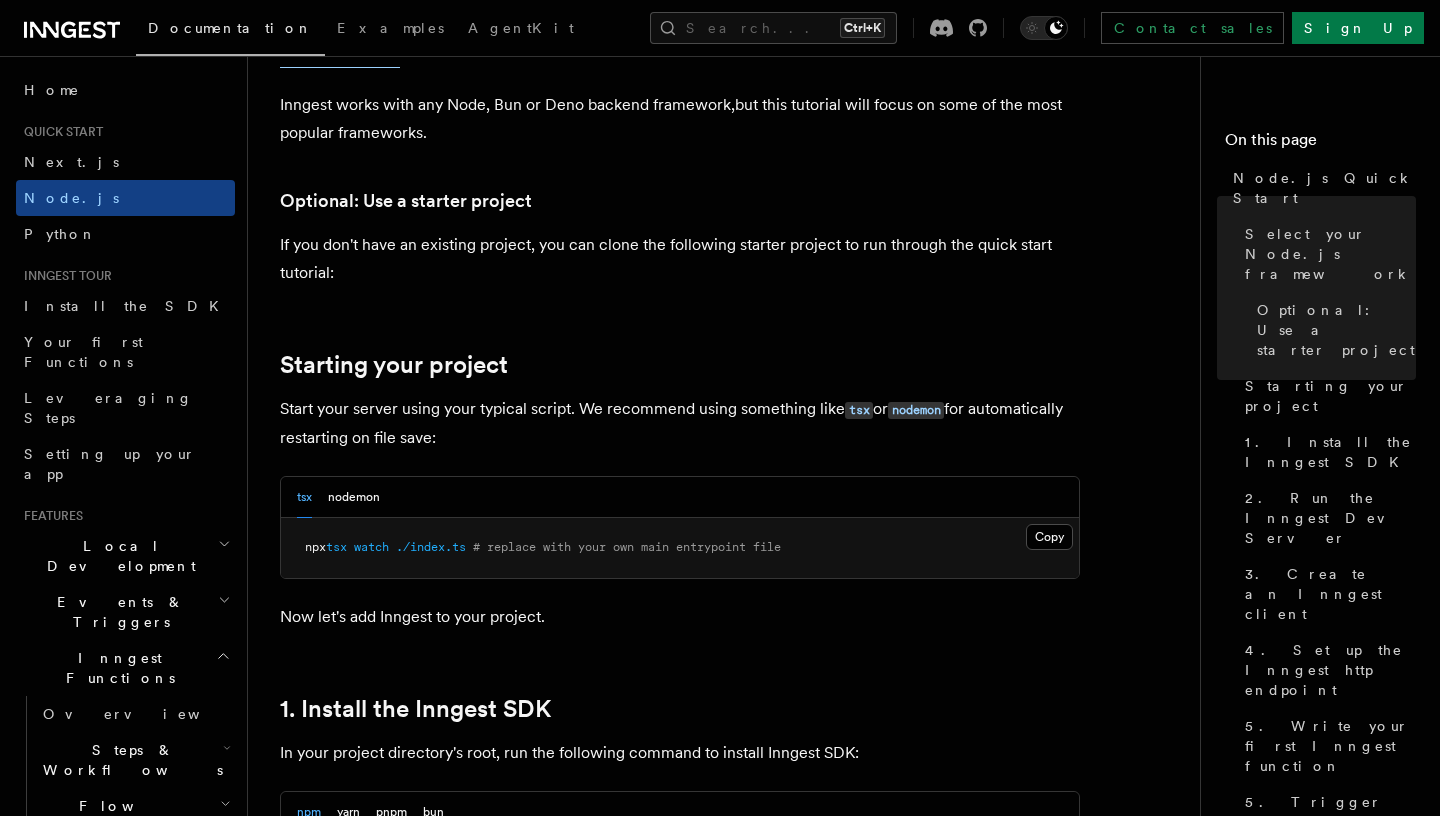 click on "Quick start Node.js Quick Start
In this tutorial you will add Inngest to a Node.js app to easily run background tasks and build complex workflows.
Inngest makes it easy to build, manage, and execute durable functions. Some use cases include scheduling drip marketing campaigns, building payment flows, or chaining LLM interactions.
By the end of this ten-minute tutorial you will:
Set up and run Inngest on your machine.
Write your first Inngest function.
Trigger your function from your app and through Inngest Dev Server.
Let's get started!
Select your Node.js framework
Choose your preferred Node.js web framework to get started. This guide uses ESM (ECMAScript Modules), but it also works for Common.js with typical modifications.
Express.js Fastify Inngest works with any Node, Bun or Deno backend framework,but this tutorial will focus on some of the most popular frameworks. Optional: Use a starter project Starting your project tsx  or  nodemon  for automatically restarting on file save: tsx" at bounding box center (732, 6097) 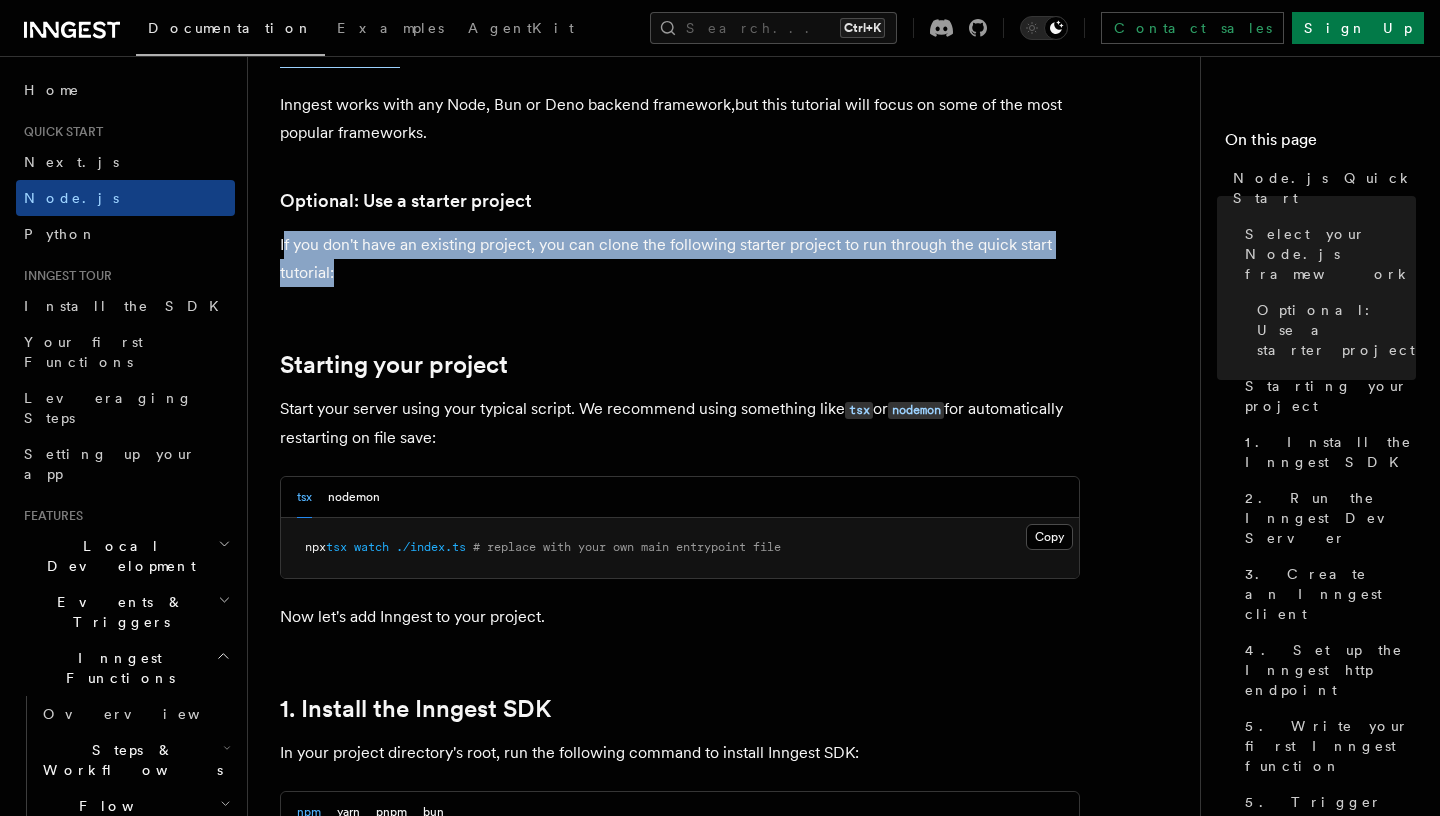 drag, startPoint x: 284, startPoint y: 240, endPoint x: 638, endPoint y: 261, distance: 354.62234 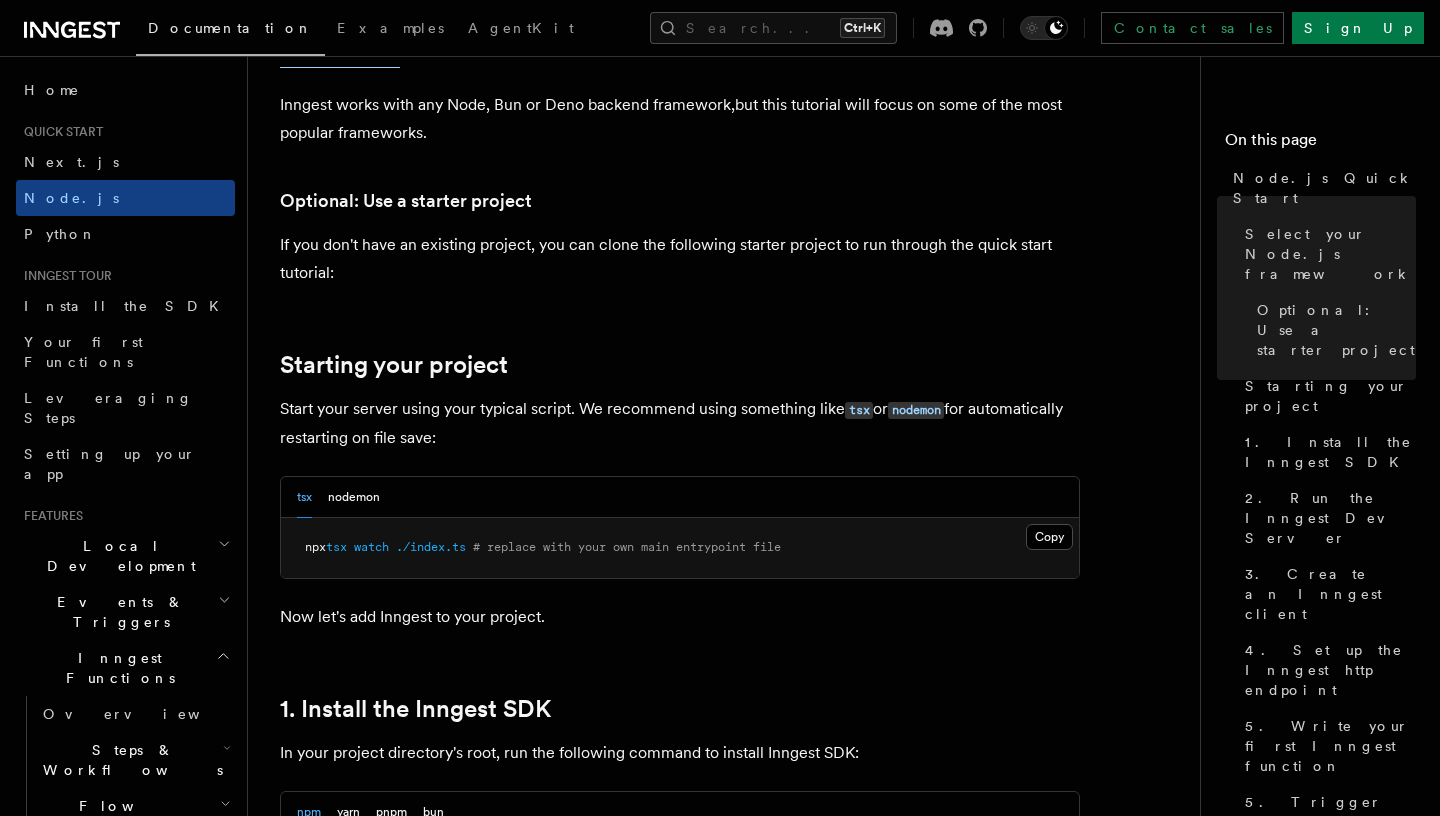 click on "If you don't have an existing project, you can clone the following starter project to run through the quick start tutorial:" at bounding box center (680, 259) 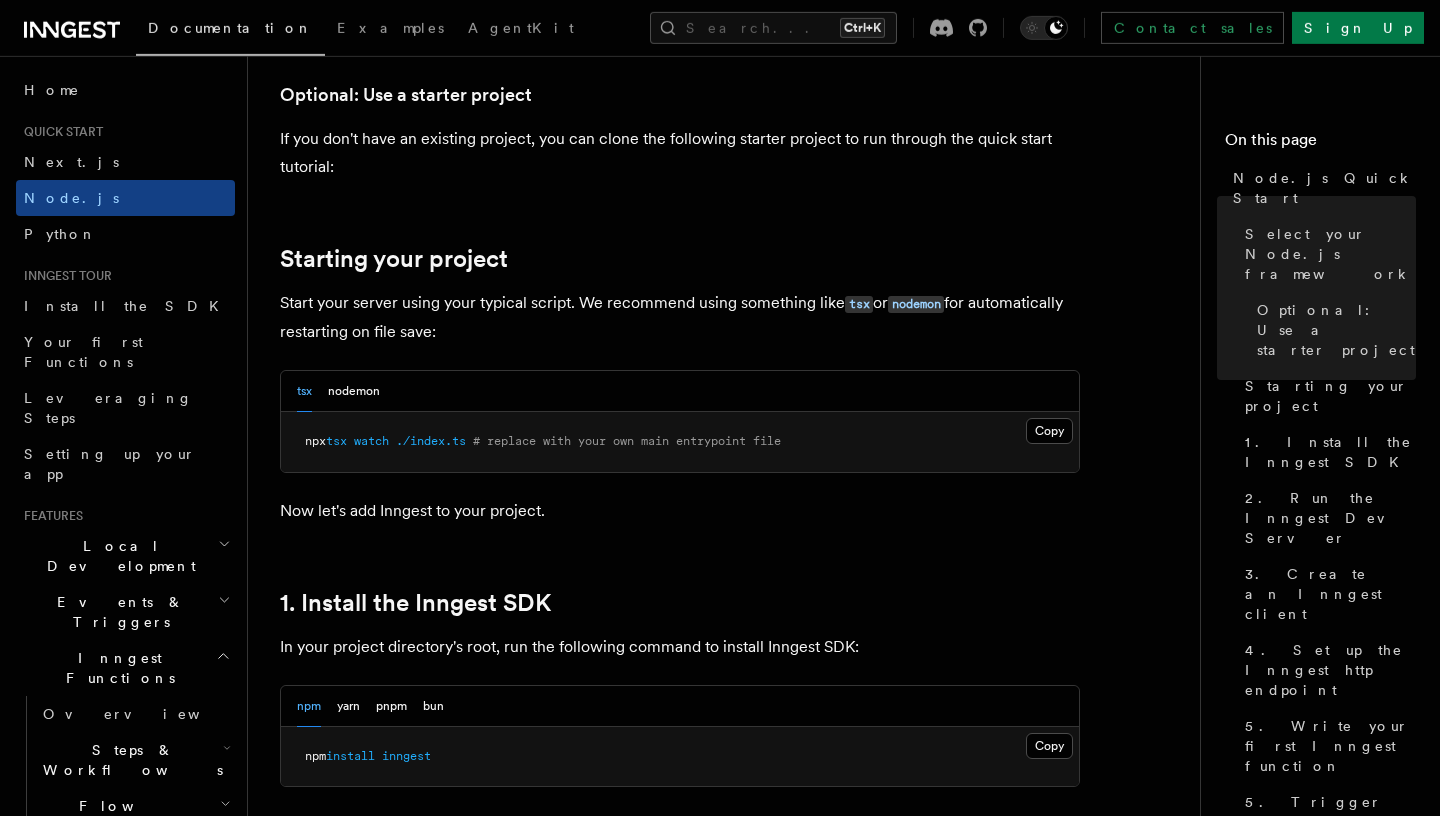 scroll, scrollTop: 793, scrollLeft: 0, axis: vertical 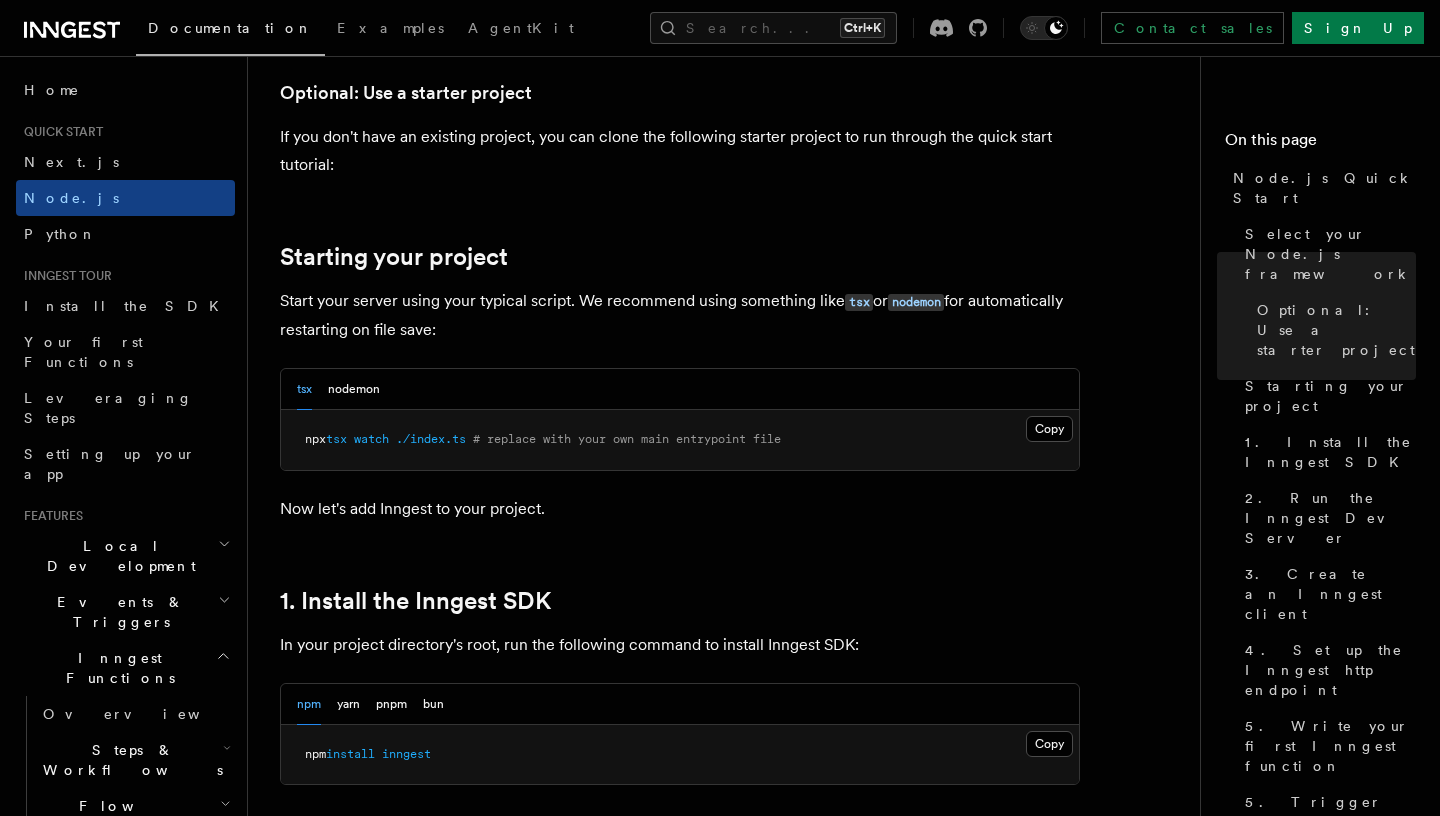 drag, startPoint x: 282, startPoint y: 301, endPoint x: 962, endPoint y: 335, distance: 680.8495 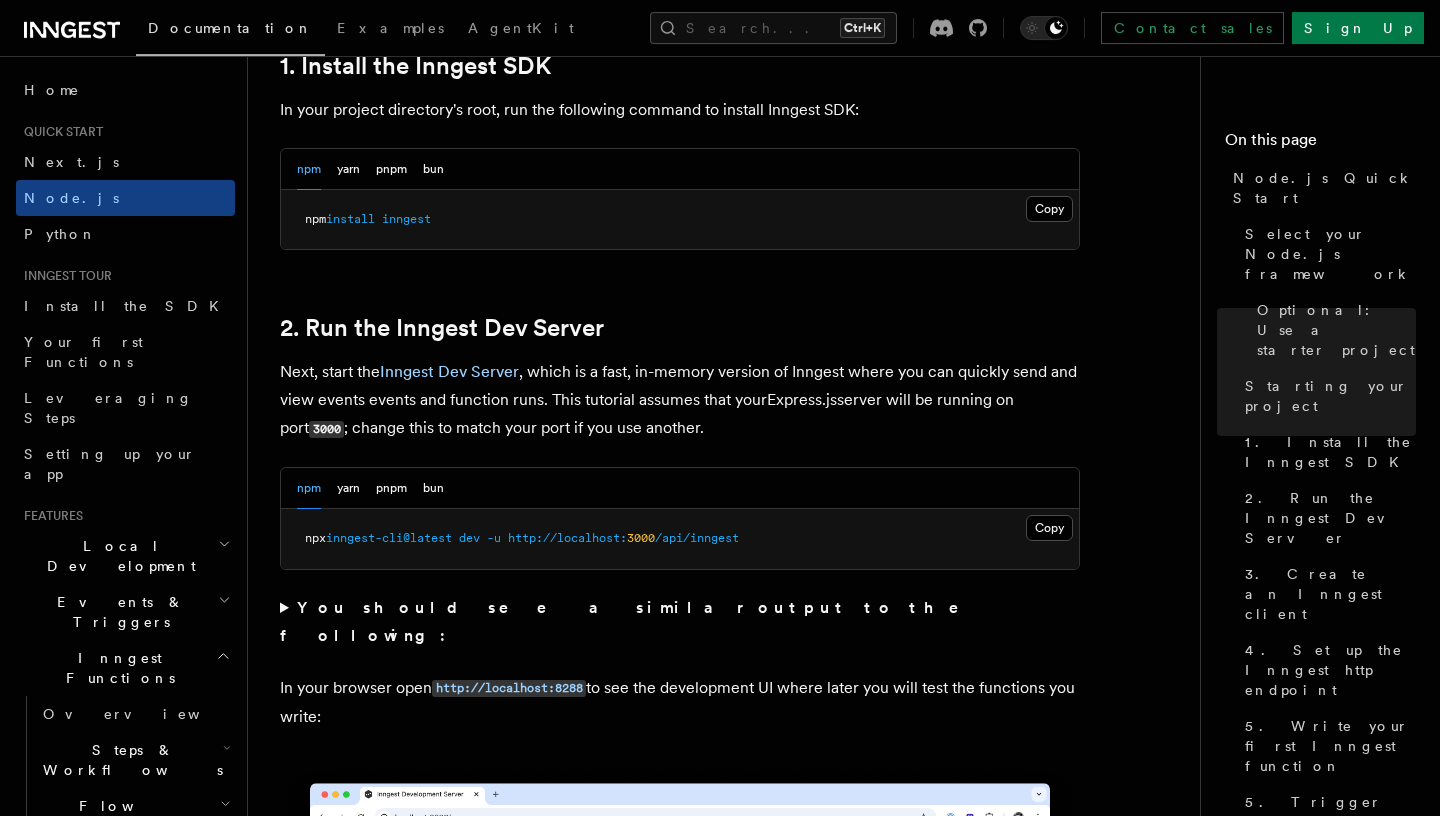 scroll, scrollTop: 1333, scrollLeft: 0, axis: vertical 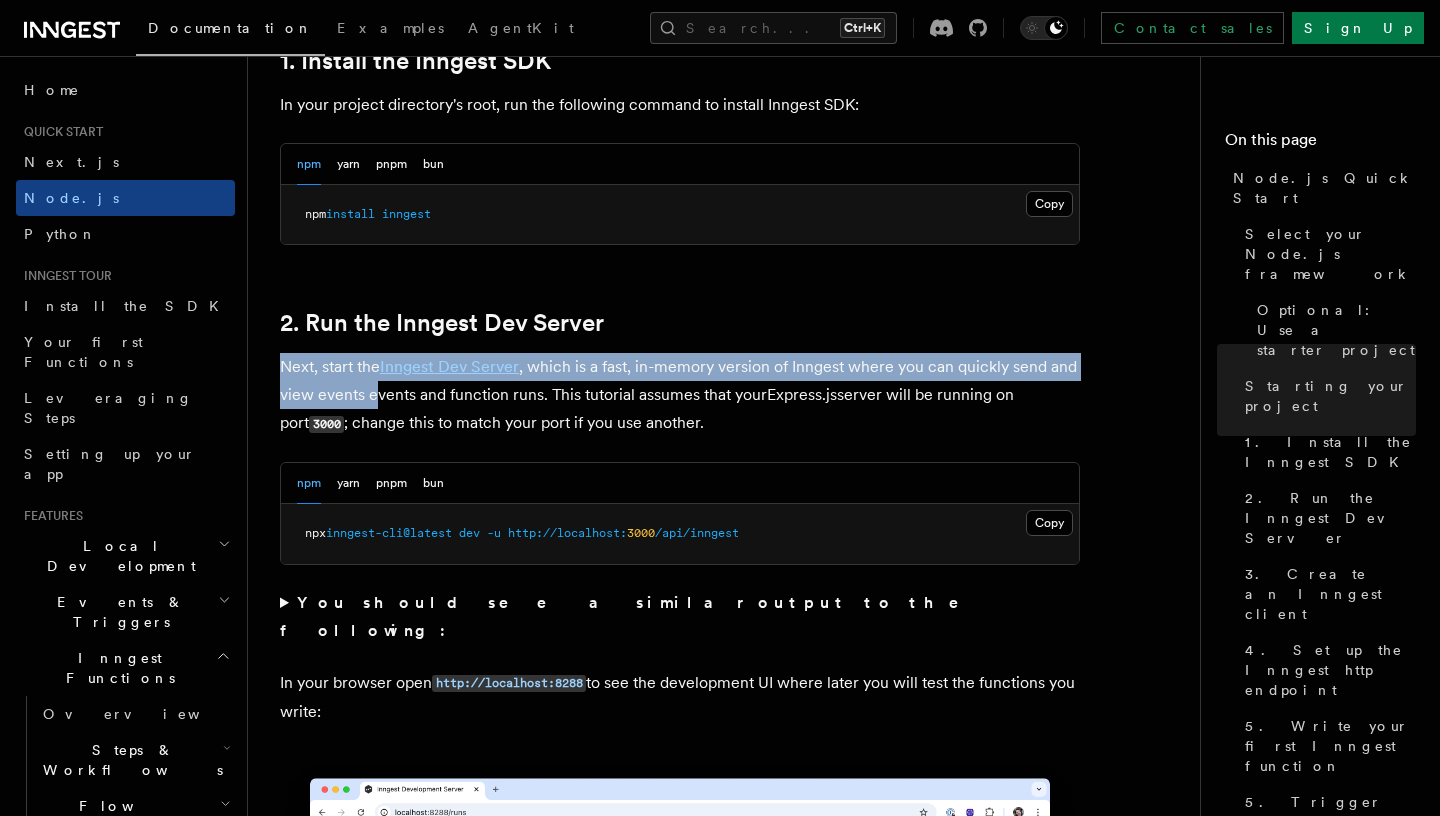 drag, startPoint x: 272, startPoint y: 372, endPoint x: 380, endPoint y: 391, distance: 109.65856 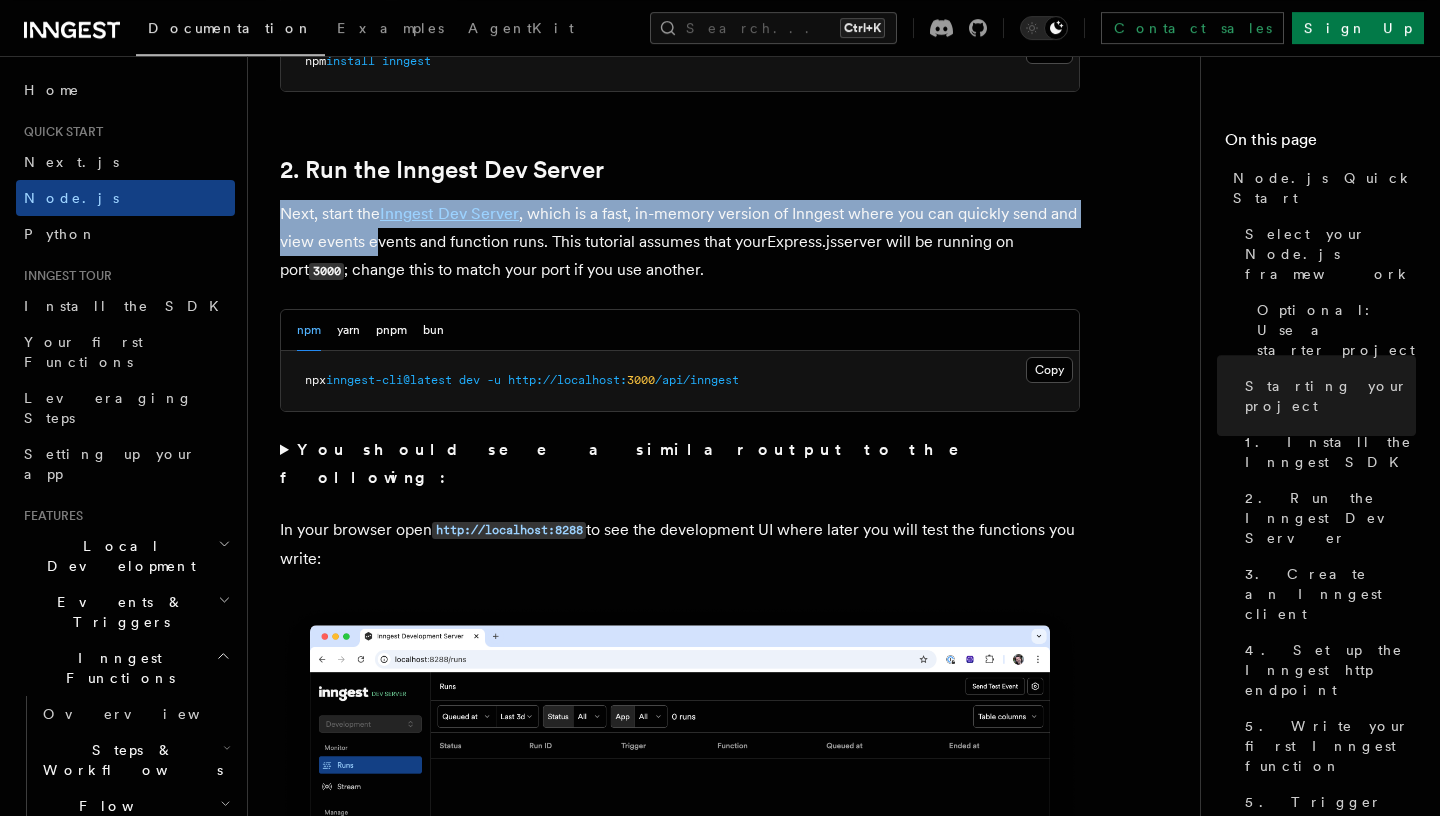 scroll, scrollTop: 1441, scrollLeft: 0, axis: vertical 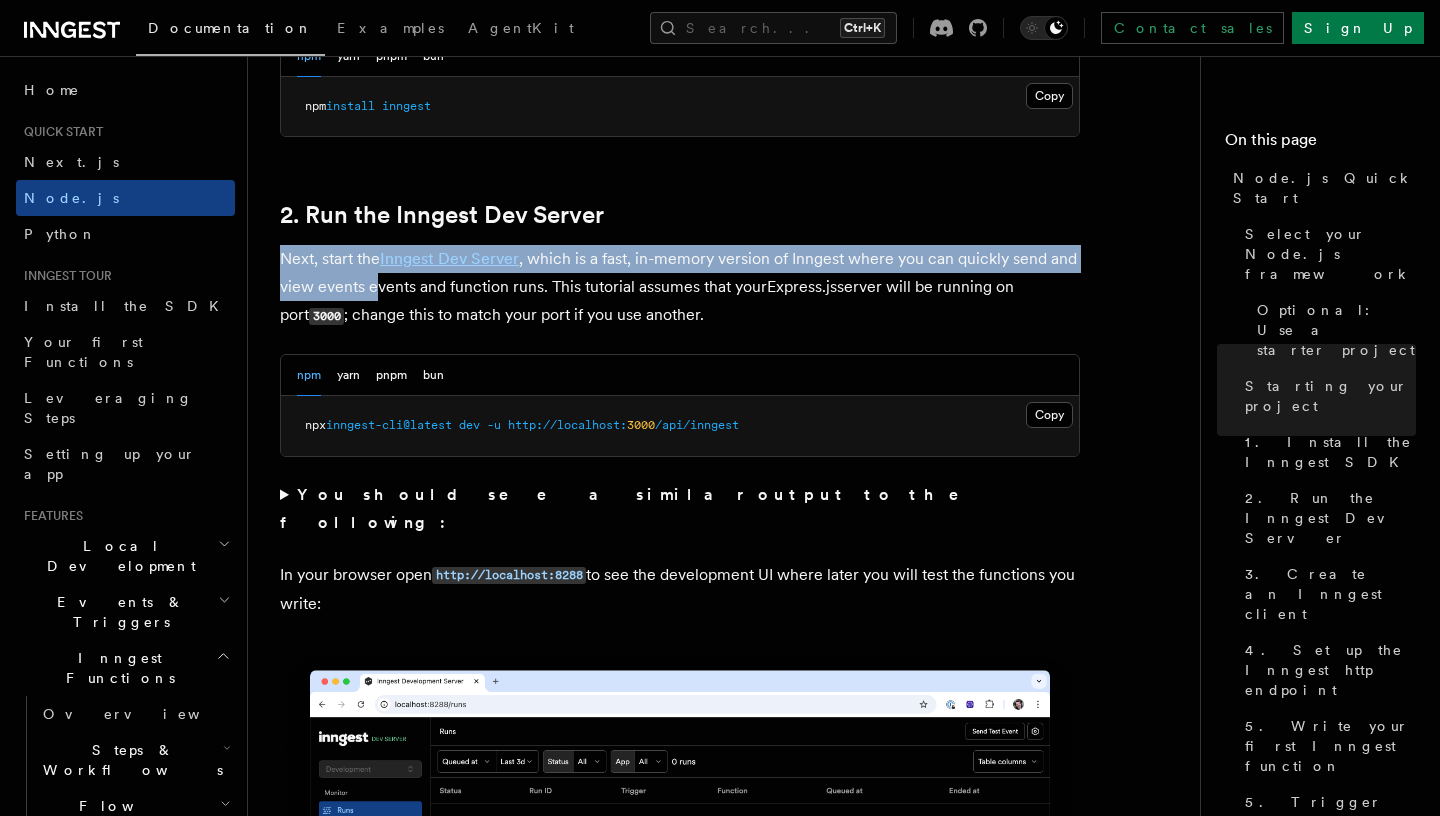 click on "Next, start the  Inngest Dev Server , which is a fast, in-memory version of Inngest where you can quickly send and view events events and function runs. This tutorial assumes that your  Express.js  server will be running on port  3000 ; change this to match your port if you use another." at bounding box center (680, 287) 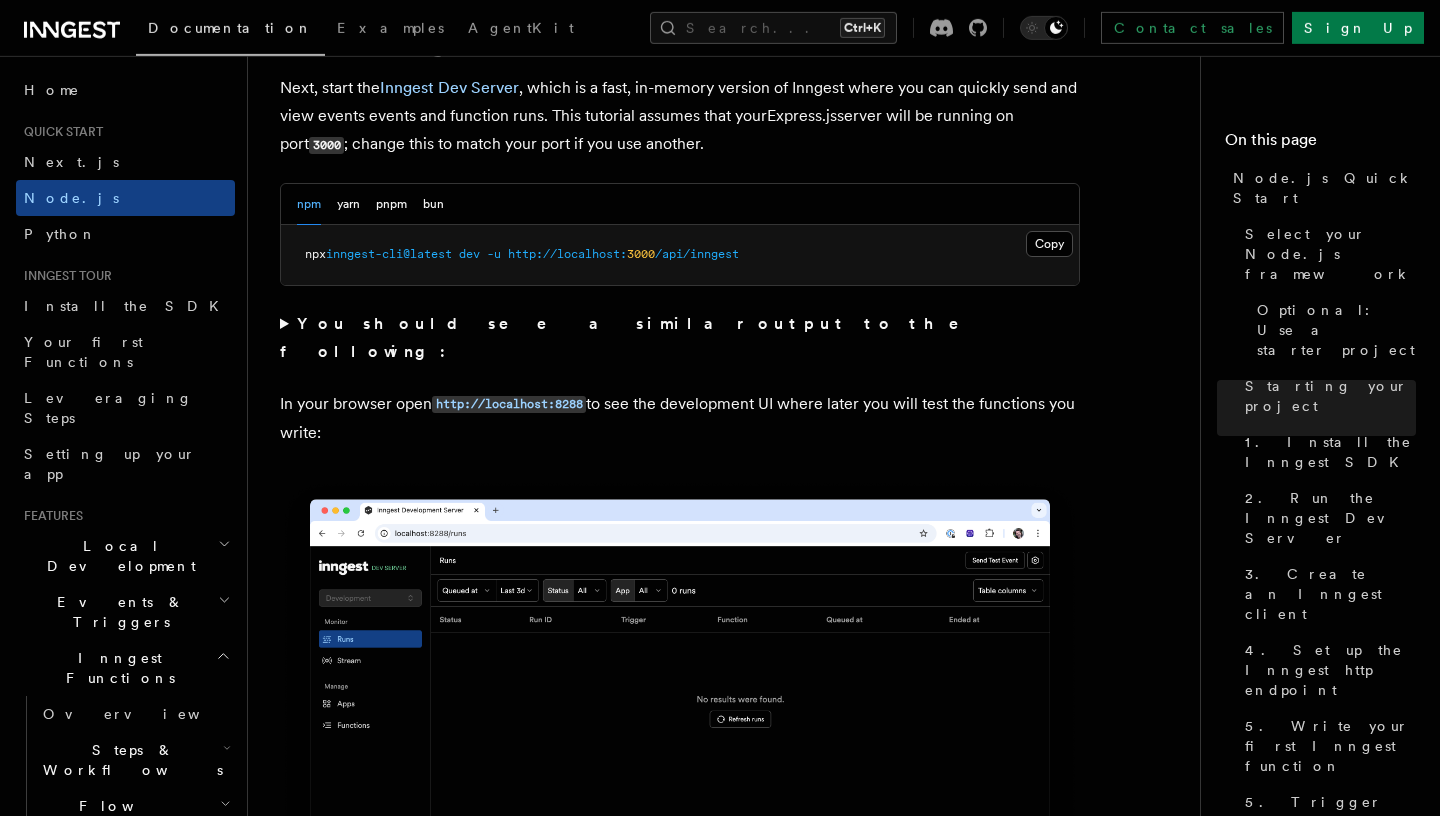 scroll, scrollTop: 1657, scrollLeft: 0, axis: vertical 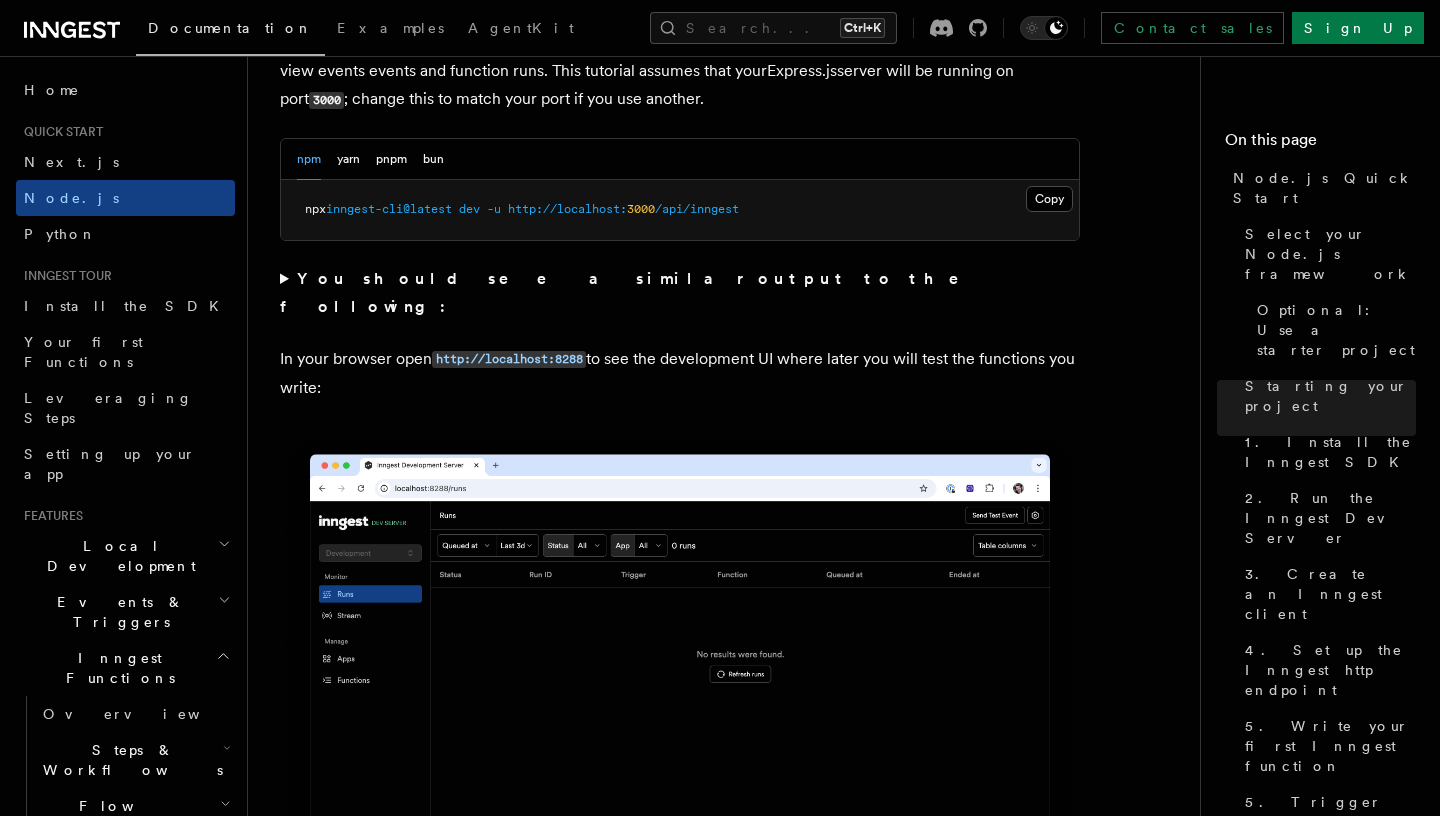 click on "You should see a similar output to the following:" at bounding box center (680, 293) 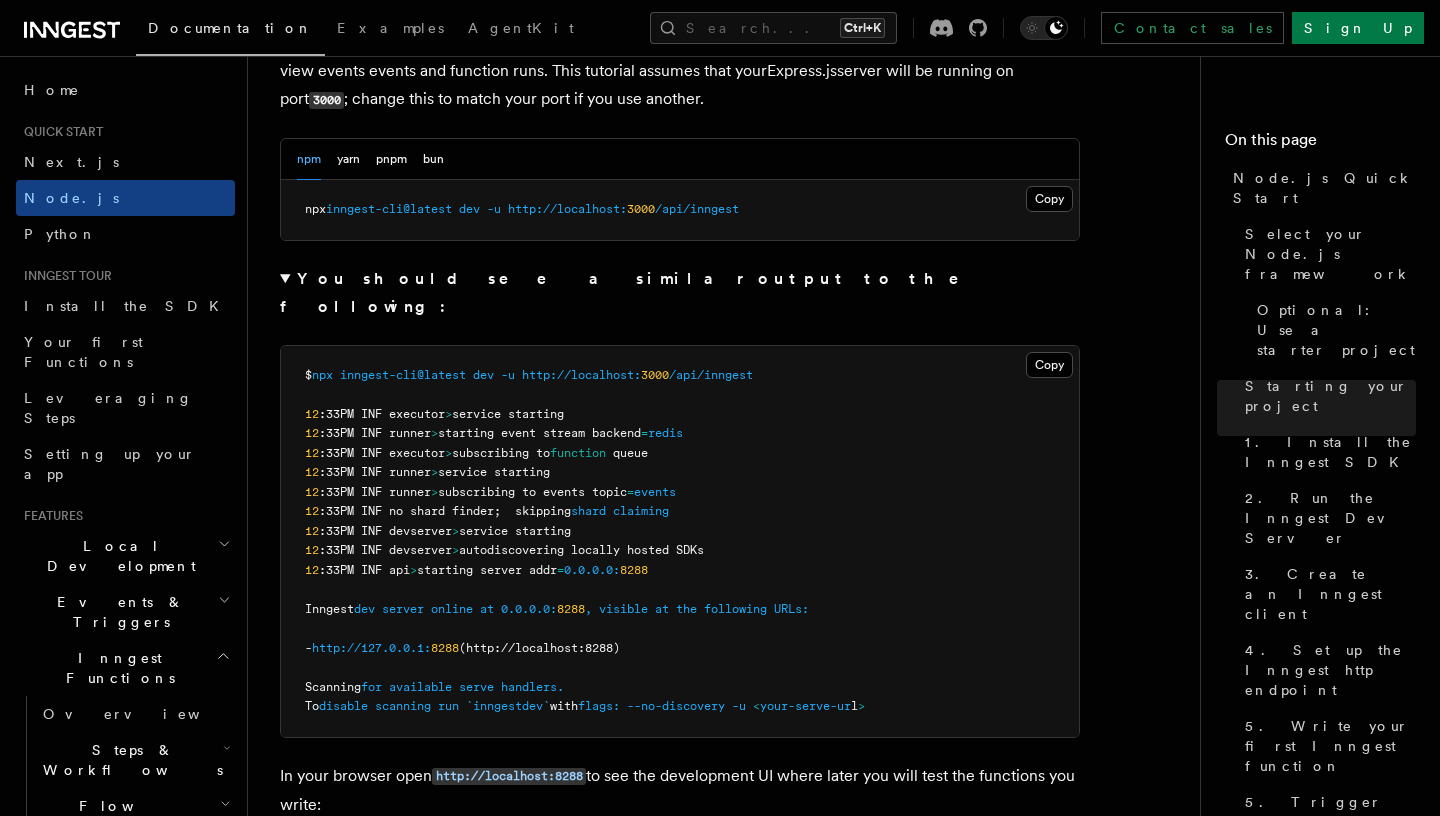 click on "You should see a similar output to the following:" at bounding box center (680, 293) 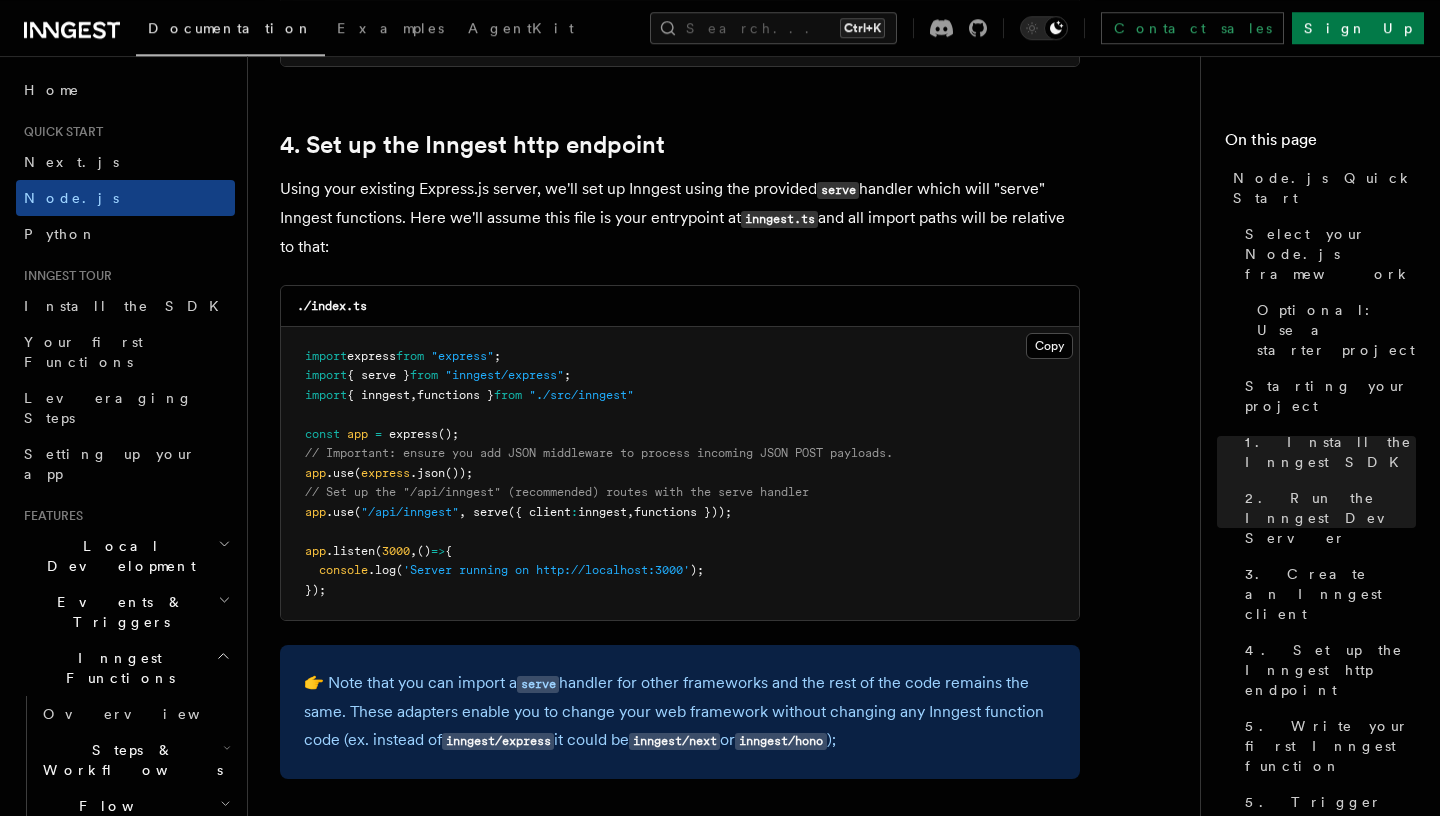 scroll, scrollTop: 3061, scrollLeft: 0, axis: vertical 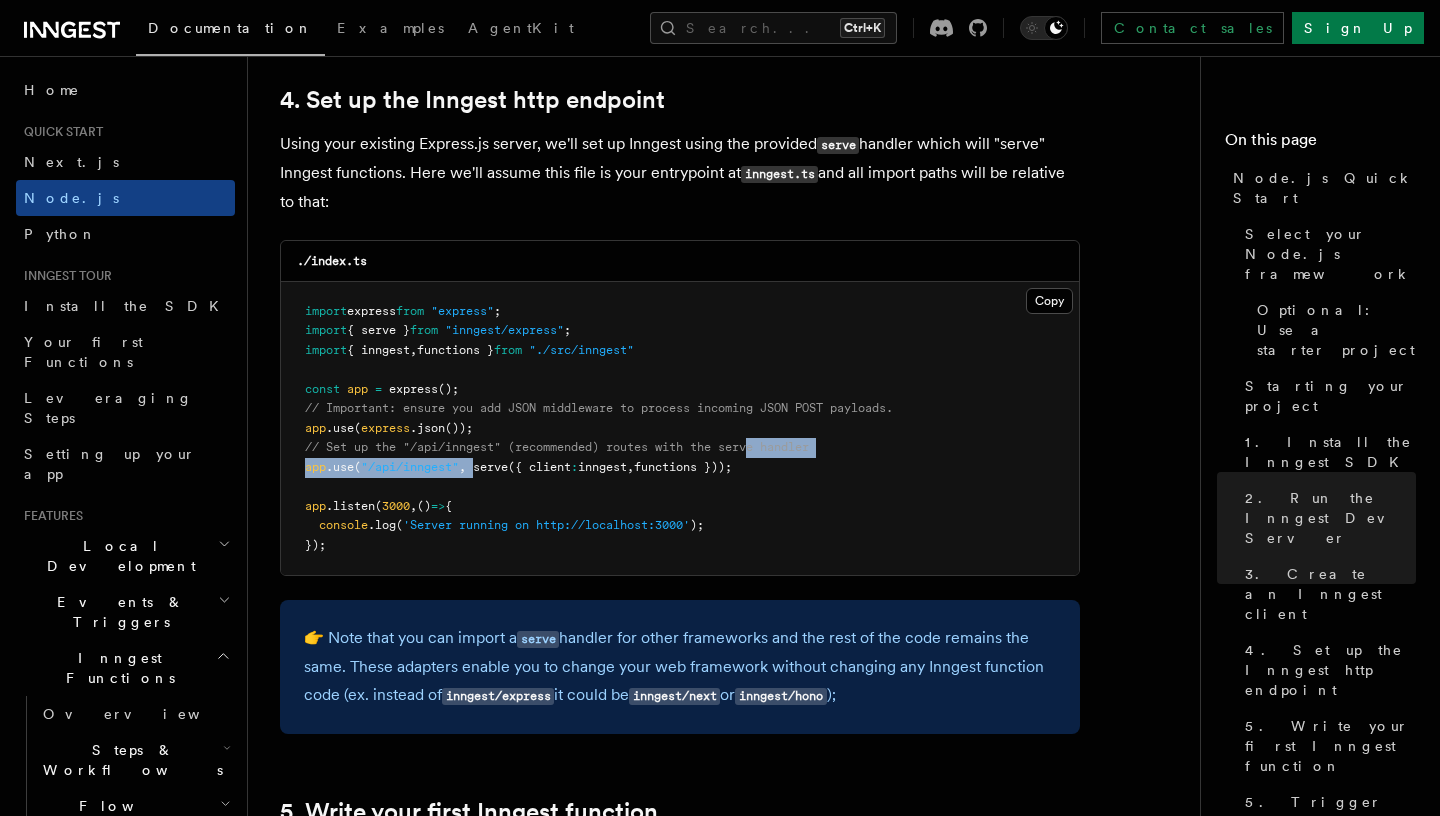 drag, startPoint x: 475, startPoint y: 437, endPoint x: 760, endPoint y: 433, distance: 285.02808 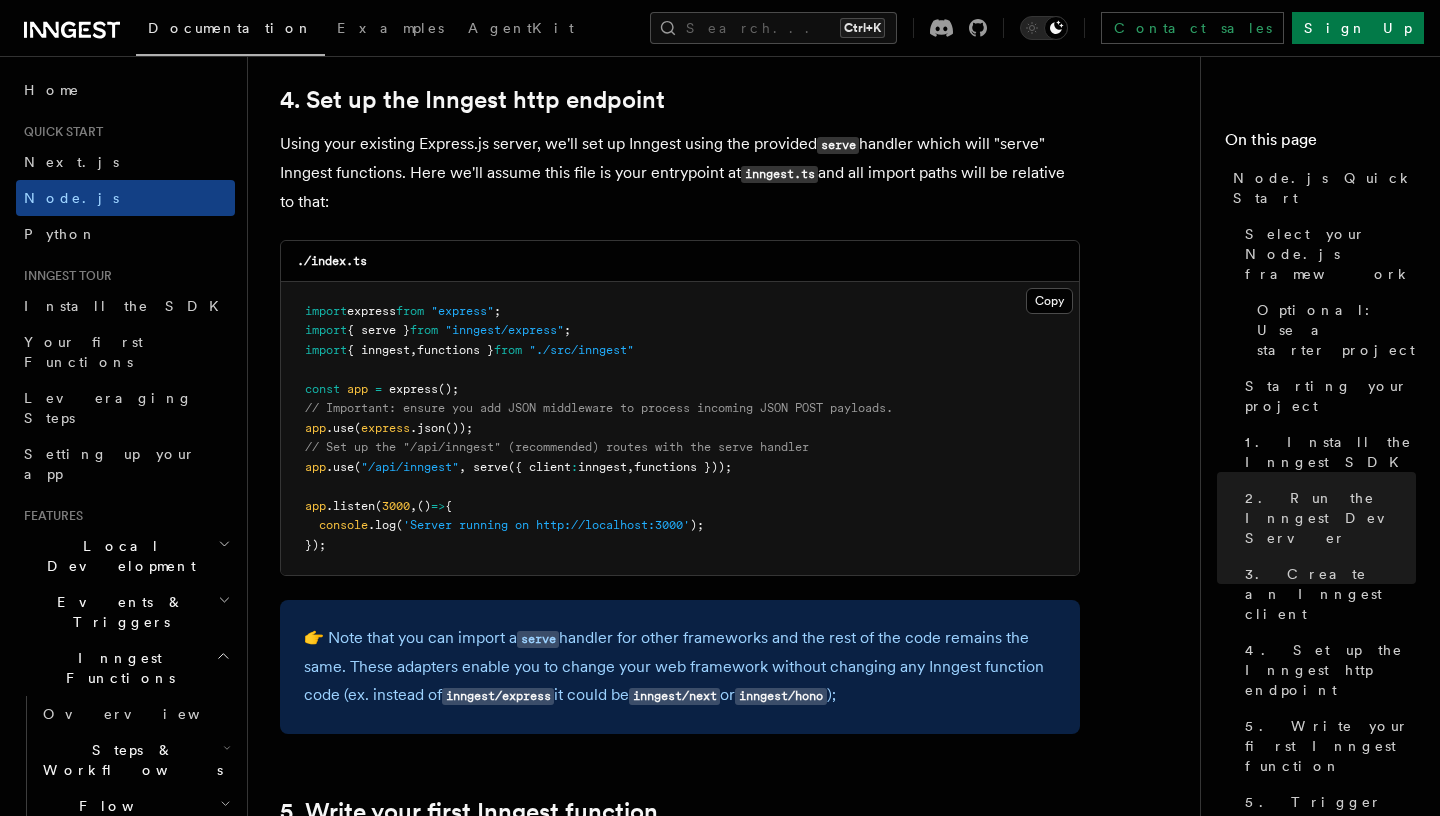 click on "import  express  from   "express" ;
import  { serve }  from   "inngest/express" ;
import  { inngest ,  functions }  from   "./src/inngest"
const   app   =   express ();
// Important: ensure you add JSON middleware to process incoming JSON POST payloads.
app .use ( express .json ());
// Set up the "/api/inngest" (recommended) routes with the serve handler
app .use ( "/api/inngest" ,   serve ({ client :  inngest ,  functions }));
app .listen ( 3000 ,  ()  =>  {
console .log ( 'Server running on http://localhost:3000' );
});" at bounding box center (680, 429) 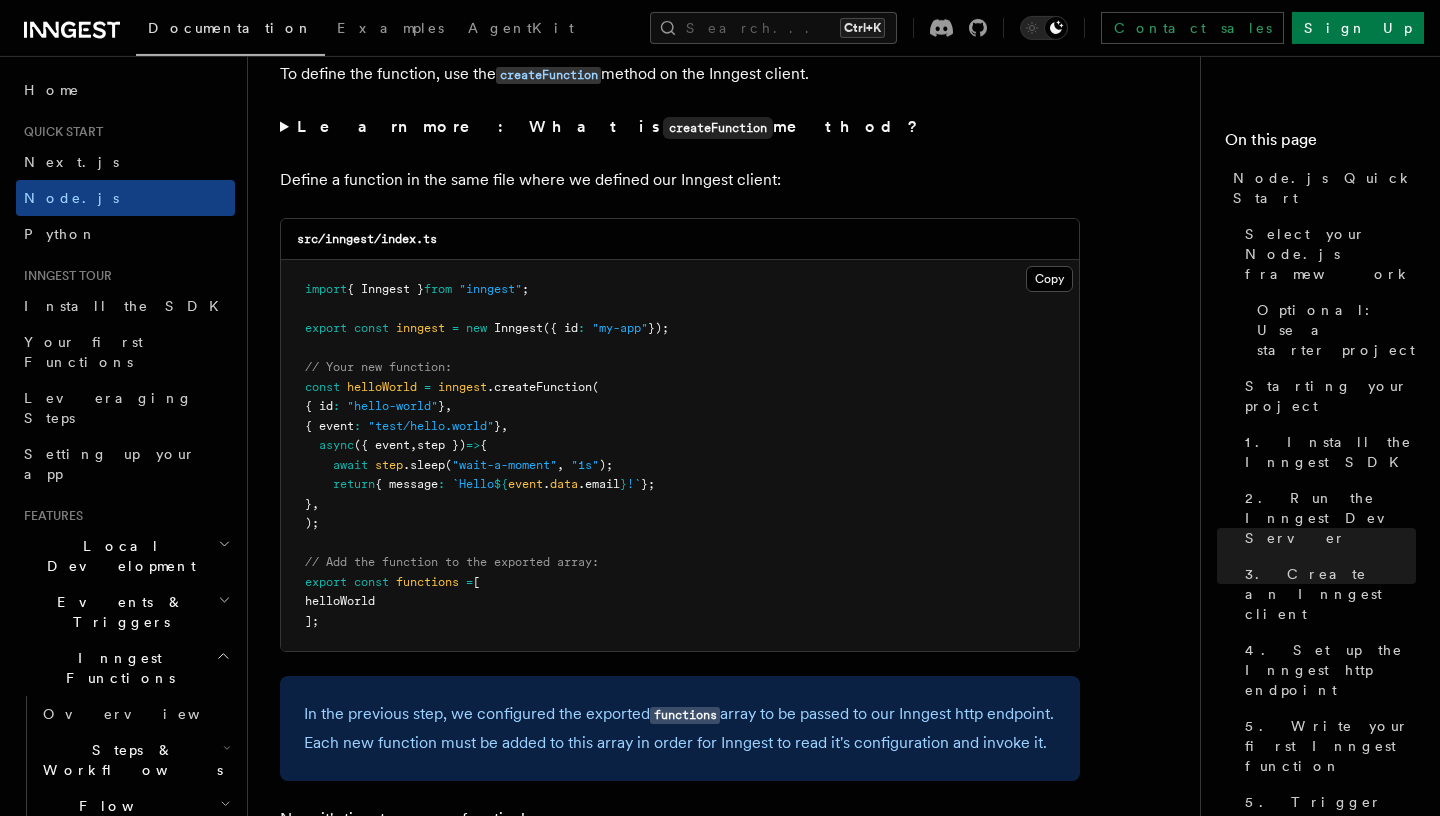 scroll, scrollTop: 3925, scrollLeft: 0, axis: vertical 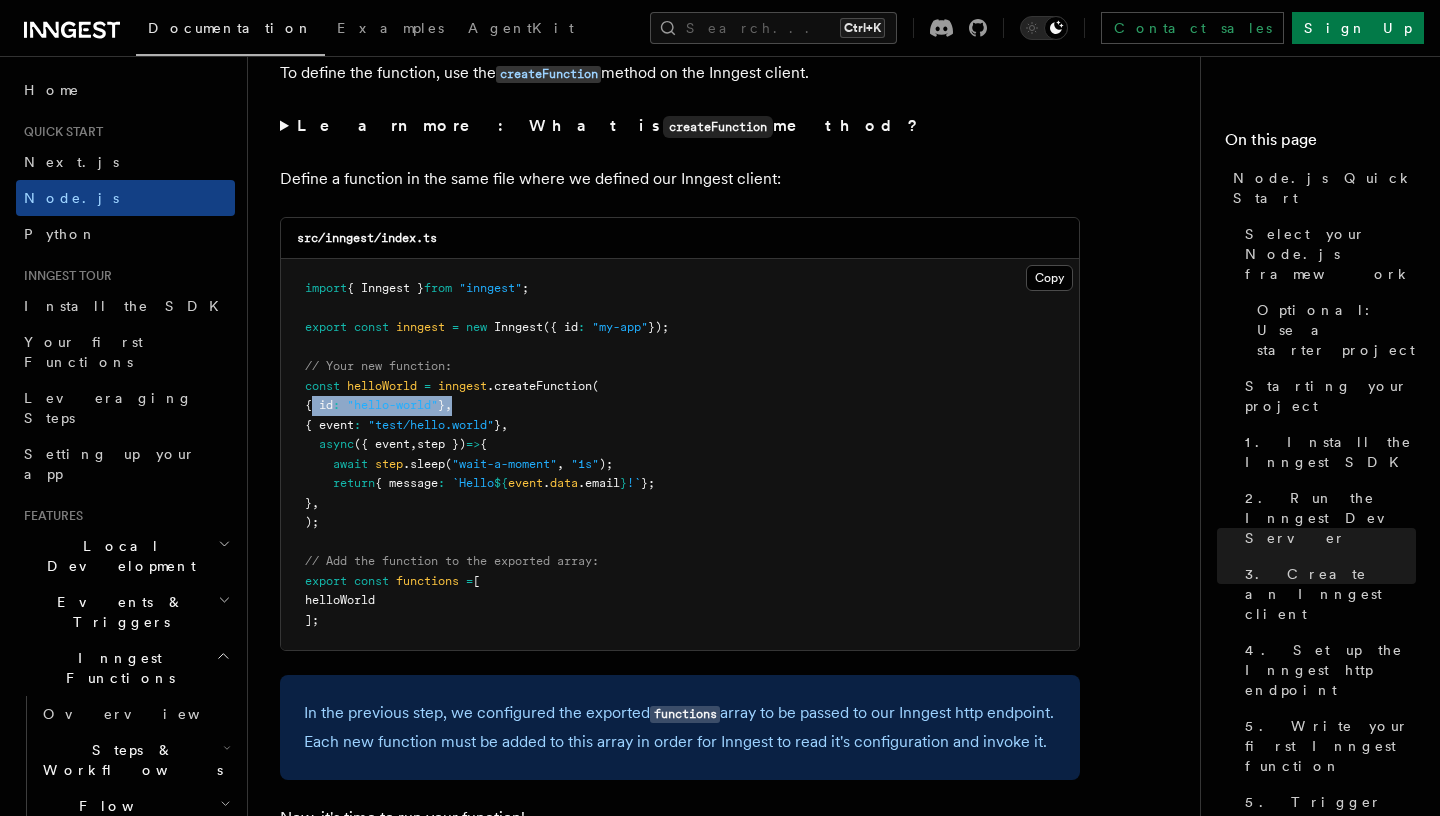 drag, startPoint x: 316, startPoint y: 389, endPoint x: 506, endPoint y: 391, distance: 190.01053 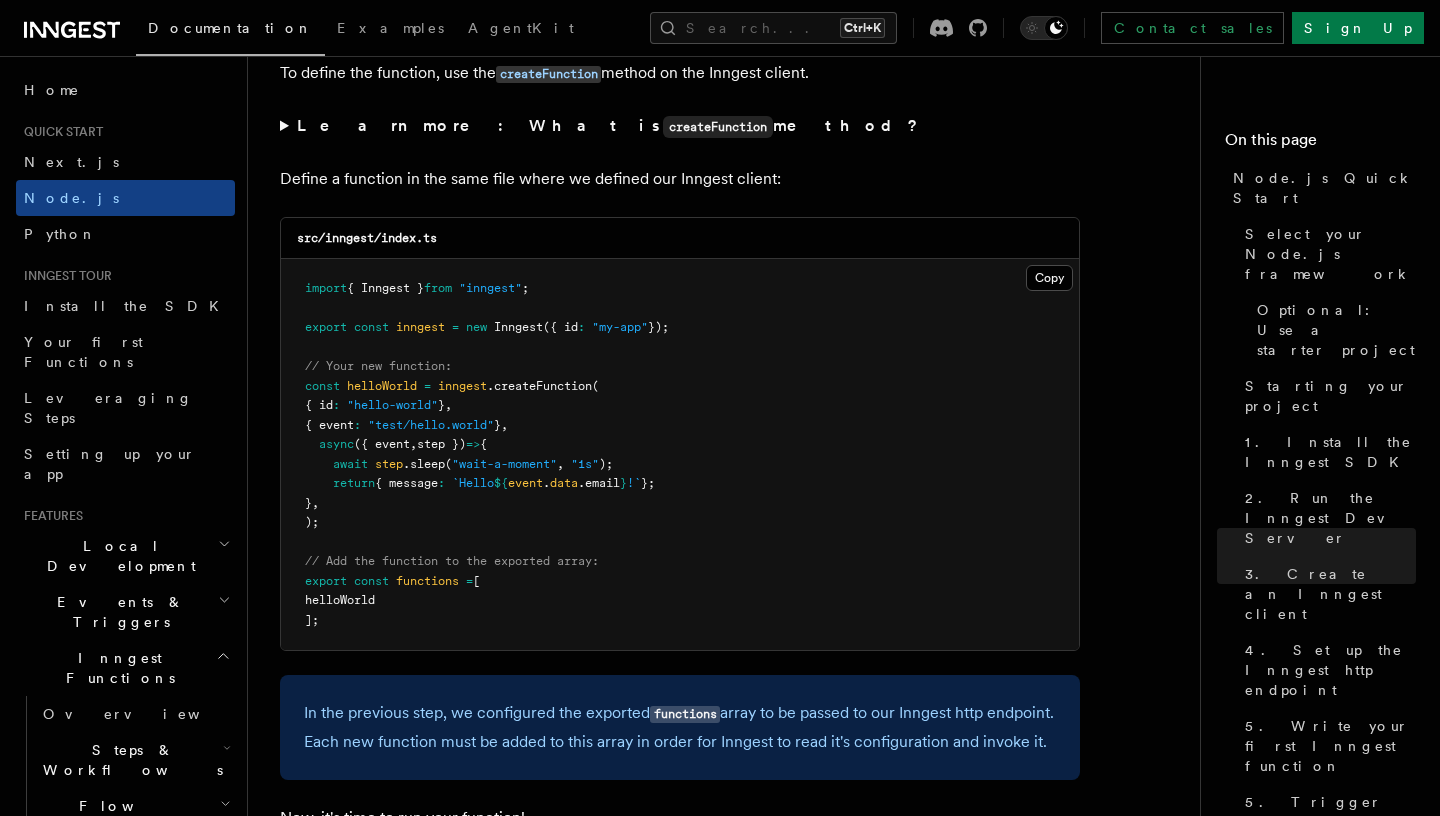 click on "import  { Inngest }  from   "inngest" ;
export   const   inngest   =   new   Inngest ({ id :   "my-app"  });
// Your new function:
const   helloWorld   =   inngest .createFunction (
{ id :   "hello-world"  } ,
{ event :   "test/hello.world"  } ,
async  ({ event ,  step })  =>  {
await   step .sleep ( "wait-a-moment" ,   "1s" );
return  { message :   `Hello  ${ event . data .email } !`  };
} ,
);
// Add the function to the exported array:
export   const   functions   =  [
helloWorld
]" at bounding box center [680, 454] 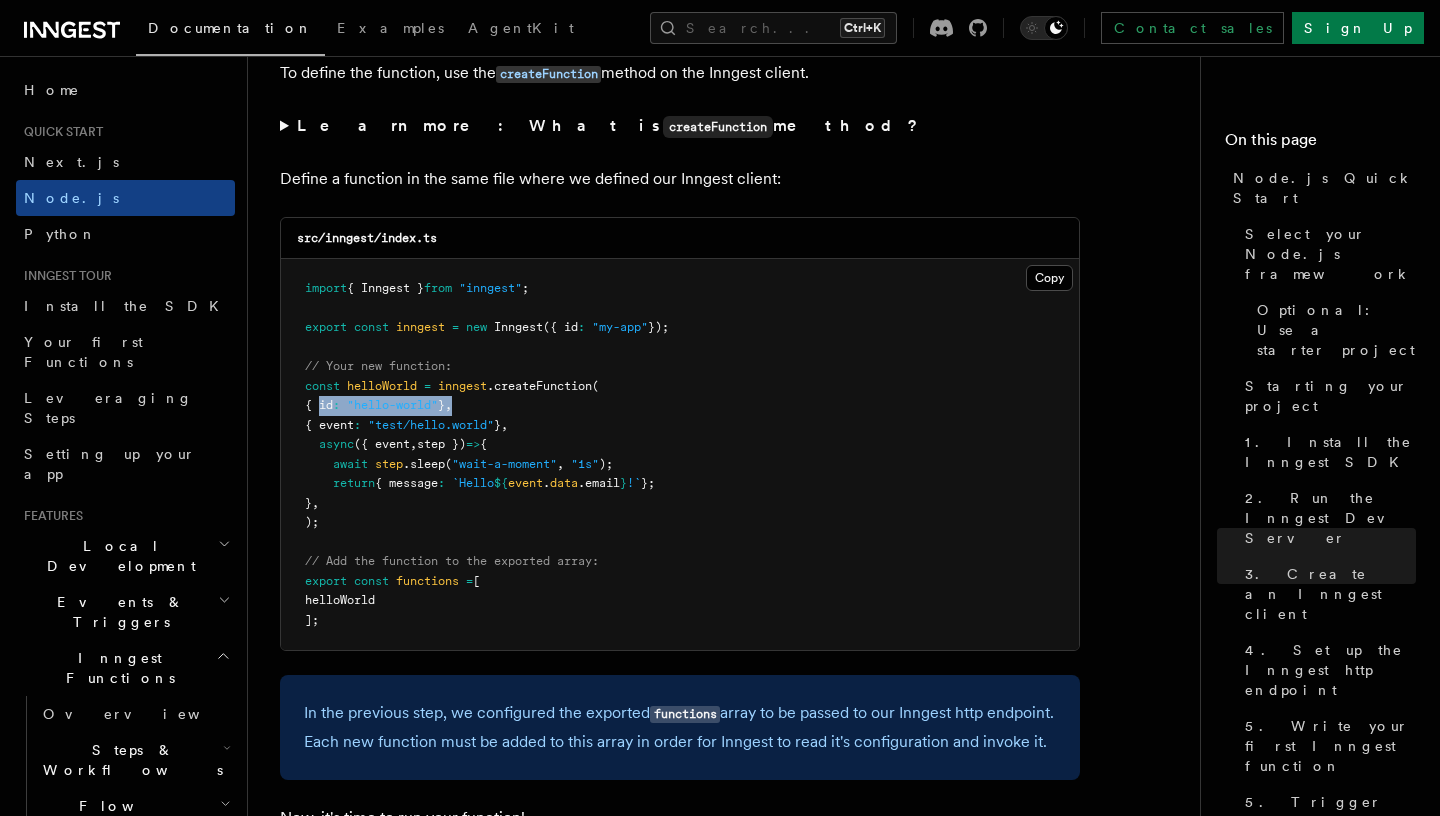 drag, startPoint x: 452, startPoint y: 390, endPoint x: 320, endPoint y: 396, distance: 132.13629 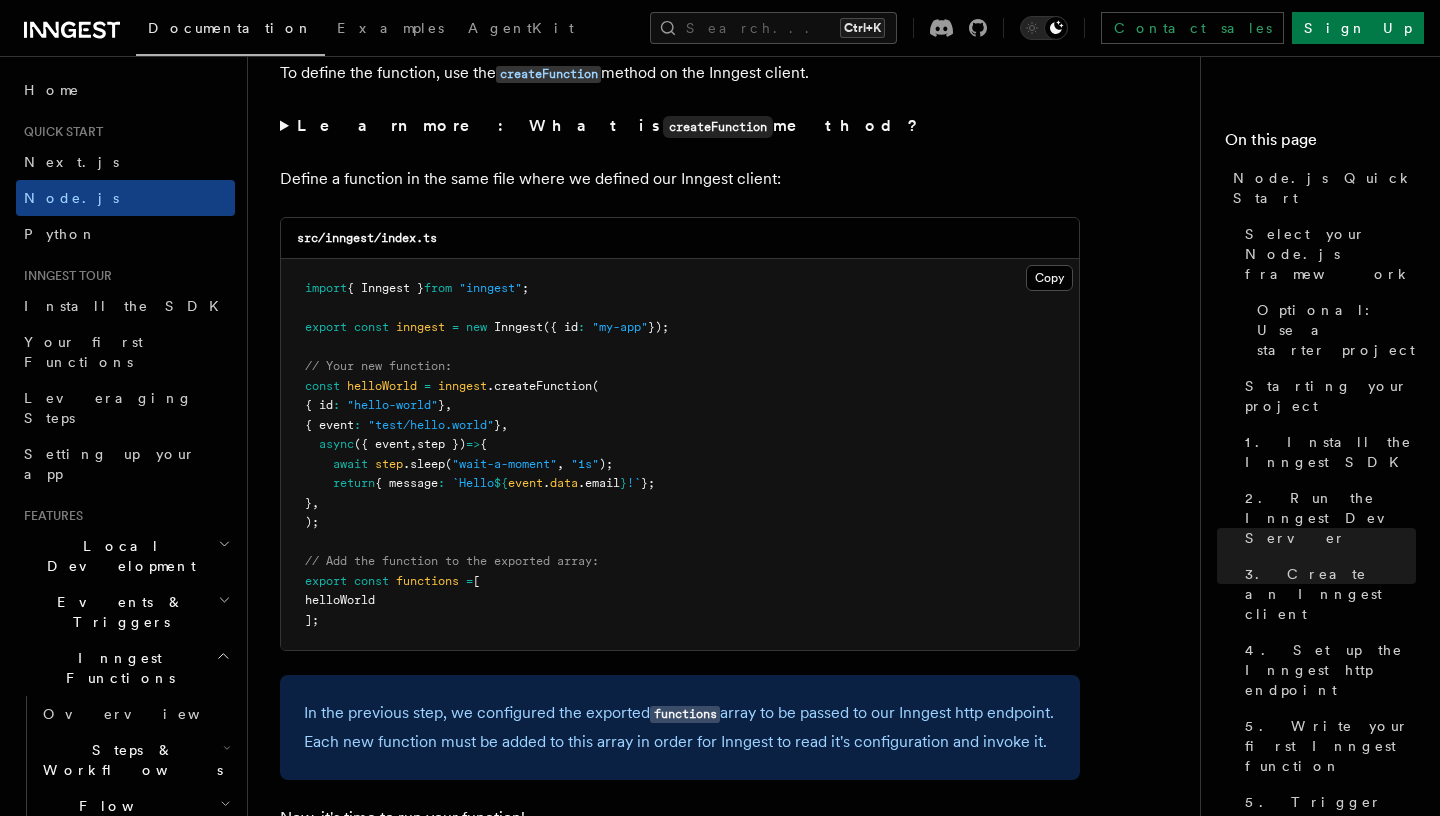 click on "import  { Inngest }  from   "inngest" ;
export   const   inngest   =   new   Inngest ({ id :   "my-app"  });
// Your new function:
const   helloWorld   =   inngest .createFunction (
{ id :   "hello-world"  } ,
{ event :   "test/hello.world"  } ,
async  ({ event ,  step })  =>  {
await   step .sleep ( "wait-a-moment" ,   "1s" );
return  { message :   `Hello  ${ event . data .email } !`  };
} ,
);
// Add the function to the exported array:
export   const   functions   =  [
helloWorld
]" at bounding box center (680, 454) 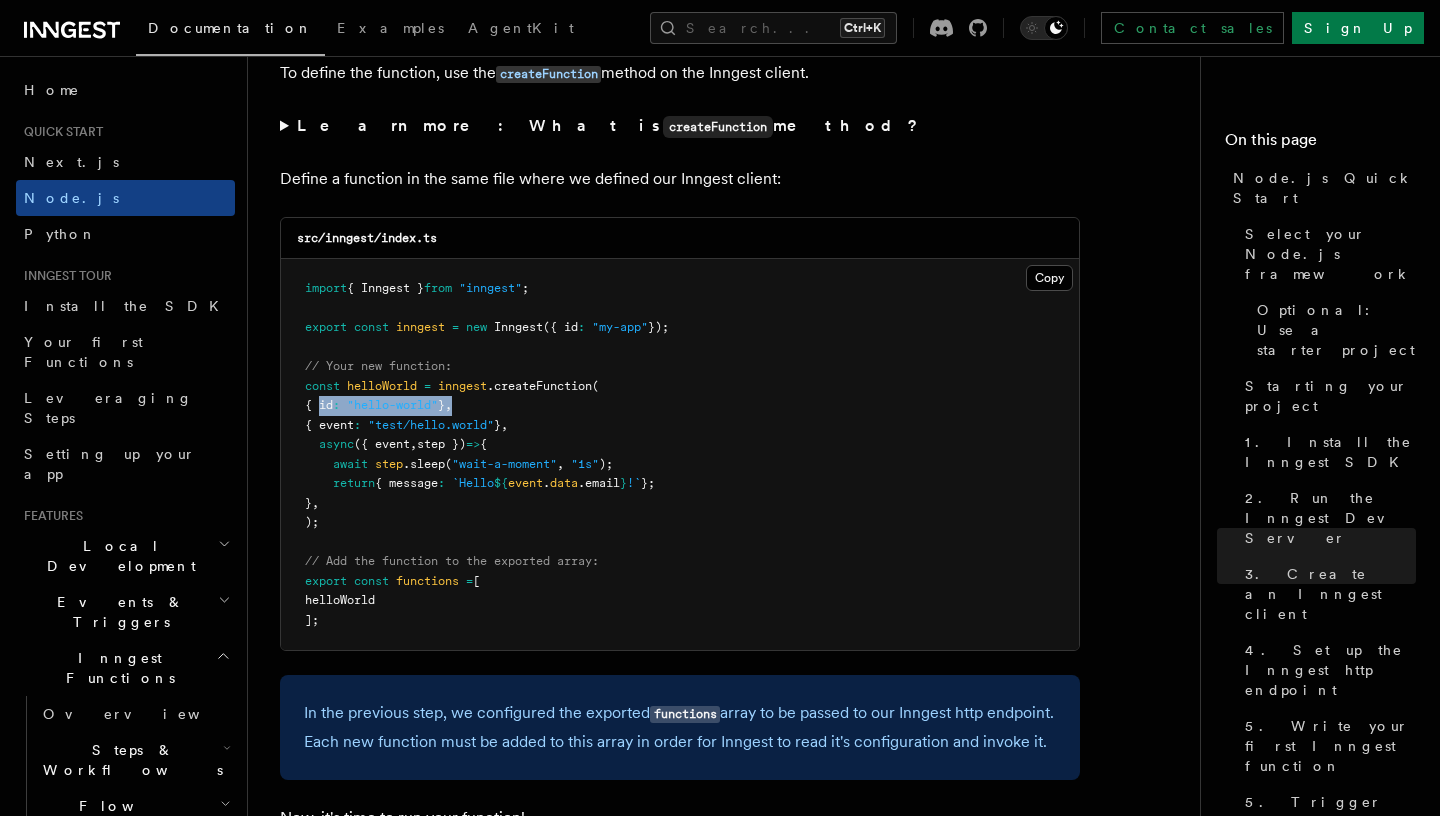drag, startPoint x: 317, startPoint y: 393, endPoint x: 483, endPoint y: 384, distance: 166.24379 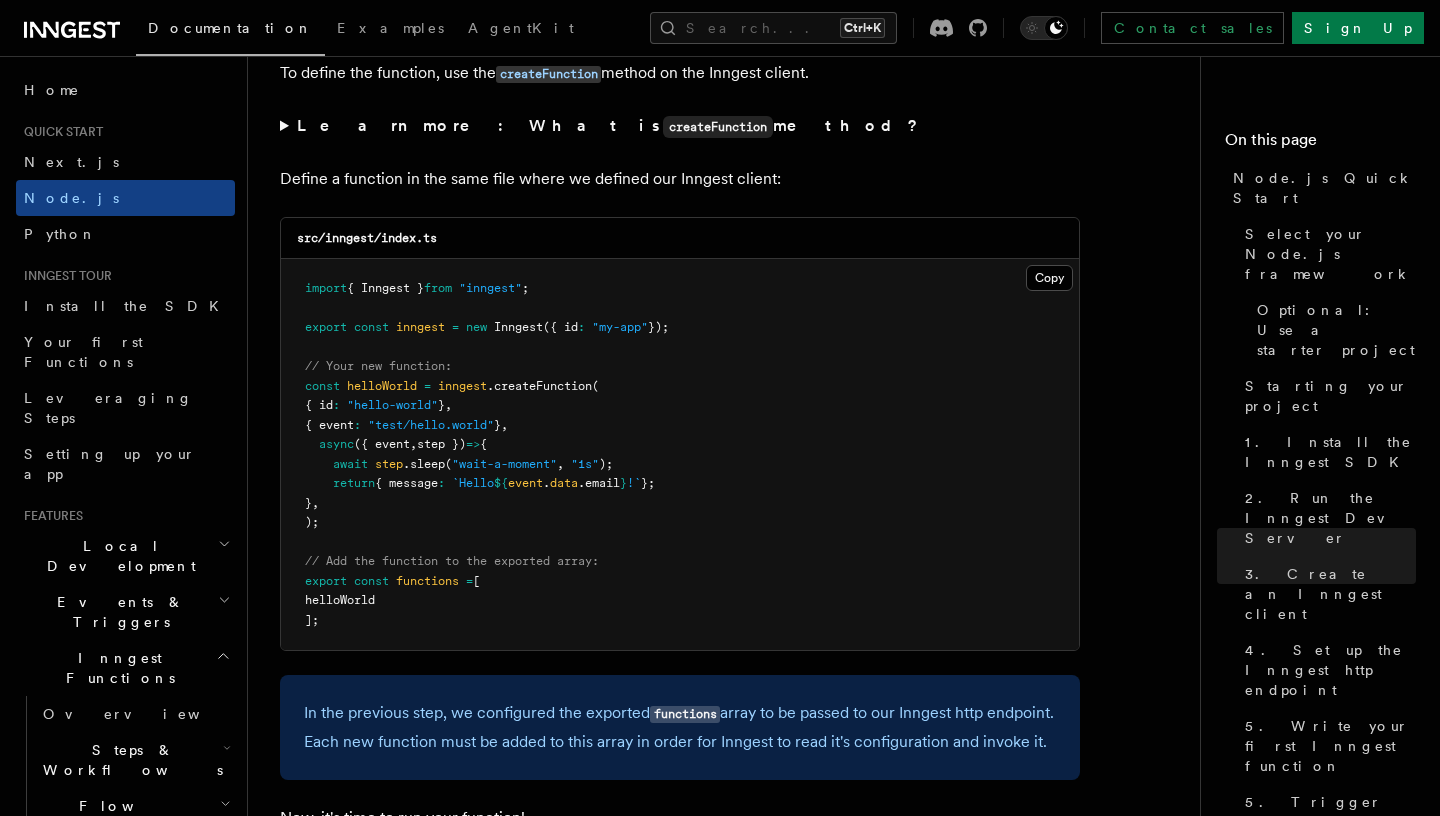 click on "import  { Inngest }  from   "inngest" ;
export   const   inngest   =   new   Inngest ({ id :   "my-app"  });
// Your new function:
const   helloWorld   =   inngest .createFunction (
{ id :   "hello-world"  } ,
{ event :   "test/hello.world"  } ,
async  ({ event ,  step })  =>  {
await   step .sleep ( "wait-a-moment" ,   "1s" );
return  { message :   `Hello  ${ event . data .email } !`  };
} ,
);
// Add the function to the exported array:
export   const   functions   =  [
helloWorld
]" at bounding box center [680, 454] 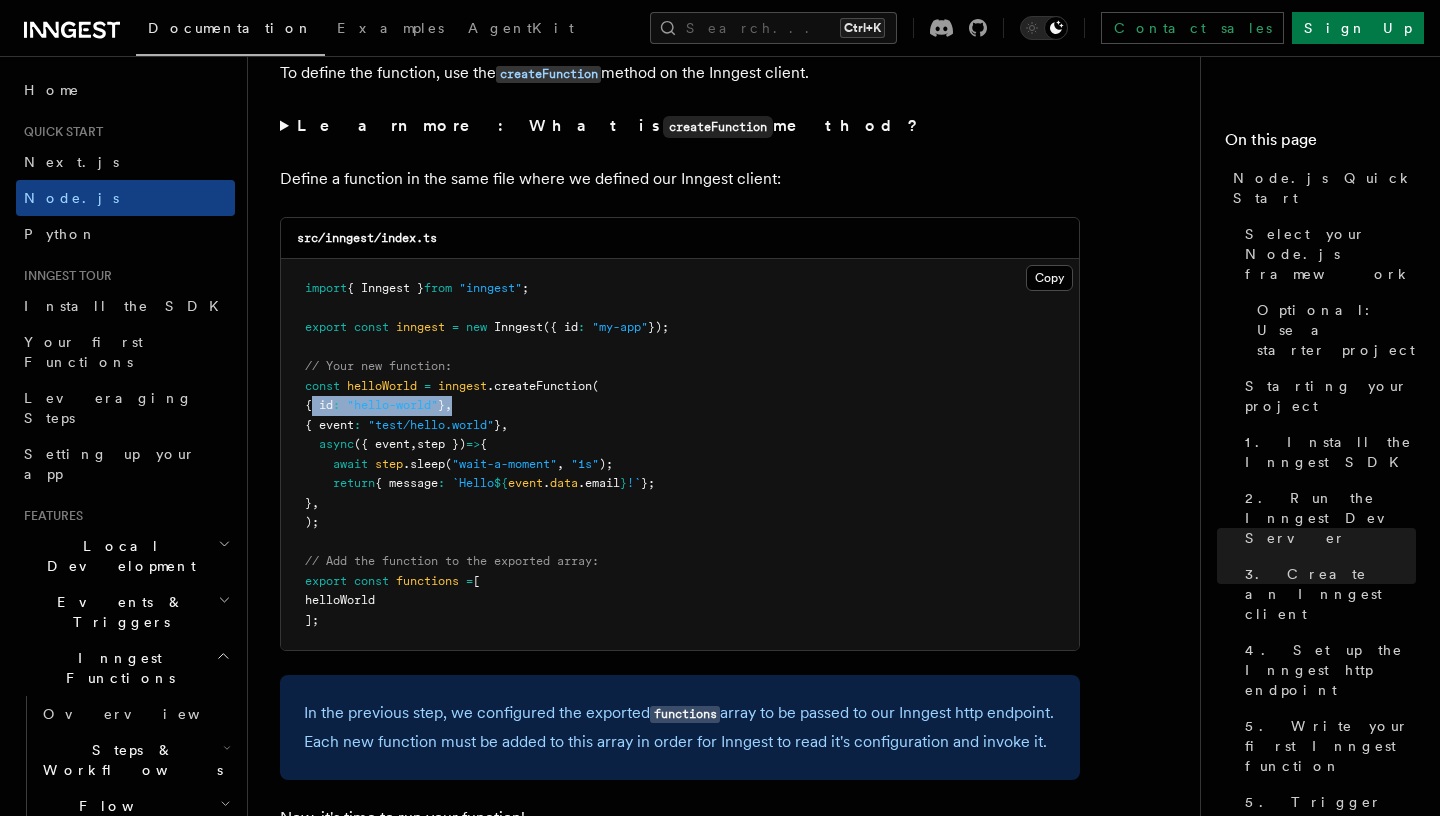 drag, startPoint x: 483, startPoint y: 384, endPoint x: 307, endPoint y: 393, distance: 176.22997 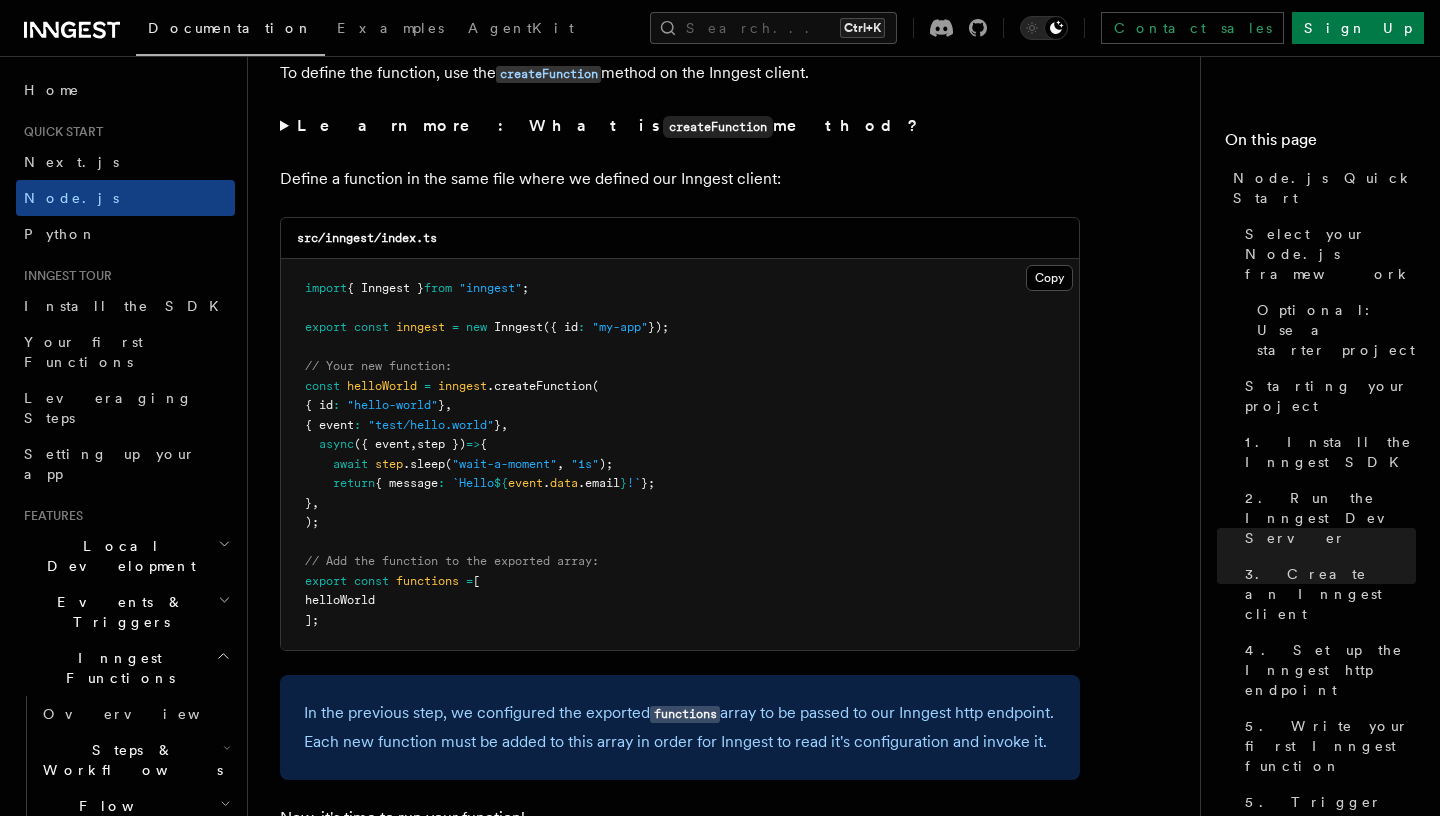 click on "{ id" at bounding box center [319, 405] 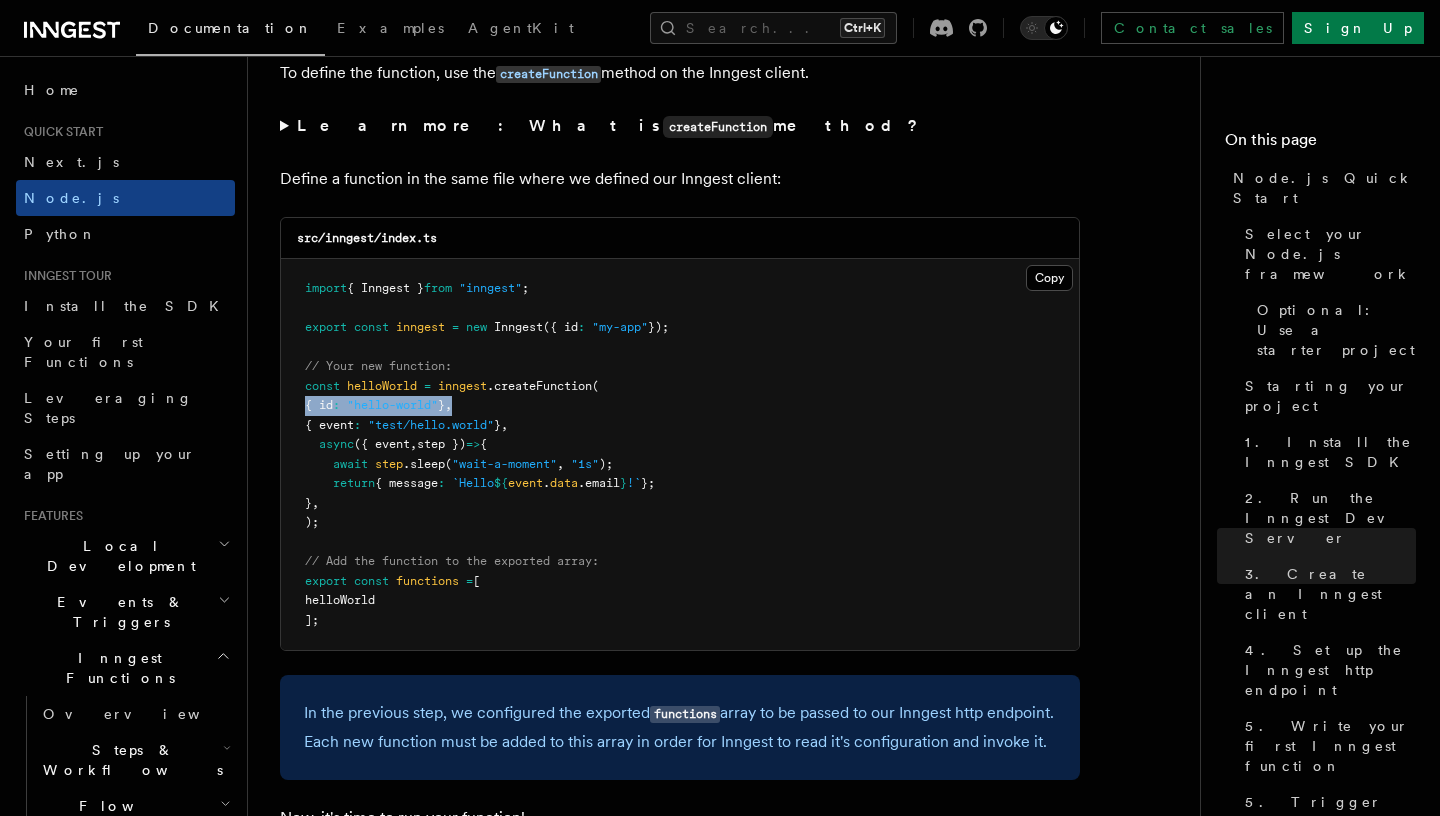 drag, startPoint x: 307, startPoint y: 393, endPoint x: 491, endPoint y: 390, distance: 184.02446 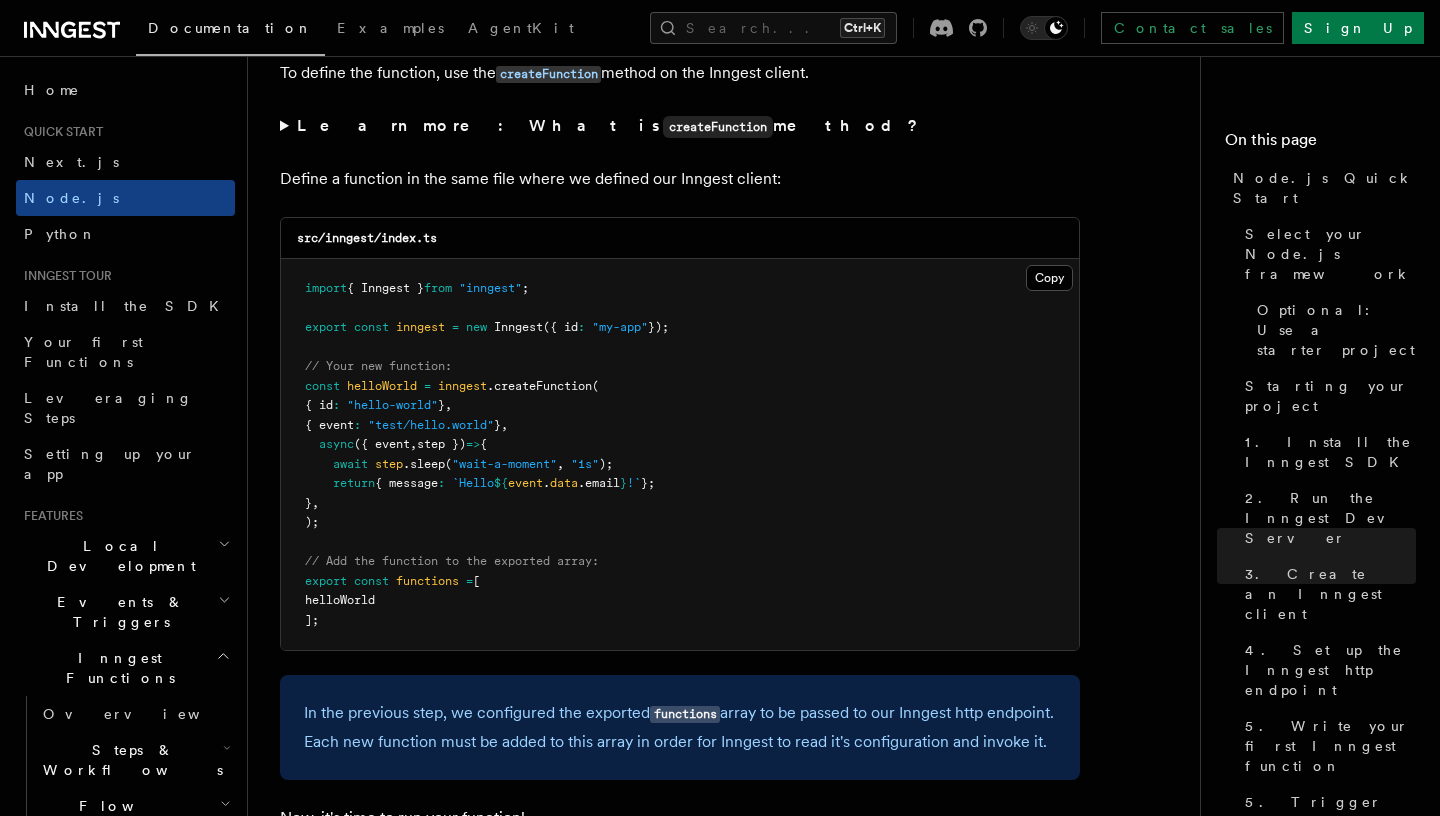 click on "import  { Inngest }  from   "inngest" ;
export   const   inngest   =   new   Inngest ({ id :   "my-app"  });
// Your new function:
const   helloWorld   =   inngest .createFunction (
{ id :   "hello-world"  } ,
{ event :   "test/hello.world"  } ,
async  ({ event ,  step })  =>  {
await   step .sleep ( "wait-a-moment" ,   "1s" );
return  { message :   `Hello  ${ event . data .email } !`  };
} ,
);
// Add the function to the exported array:
export   const   functions   =  [
helloWorld
]" at bounding box center [680, 454] 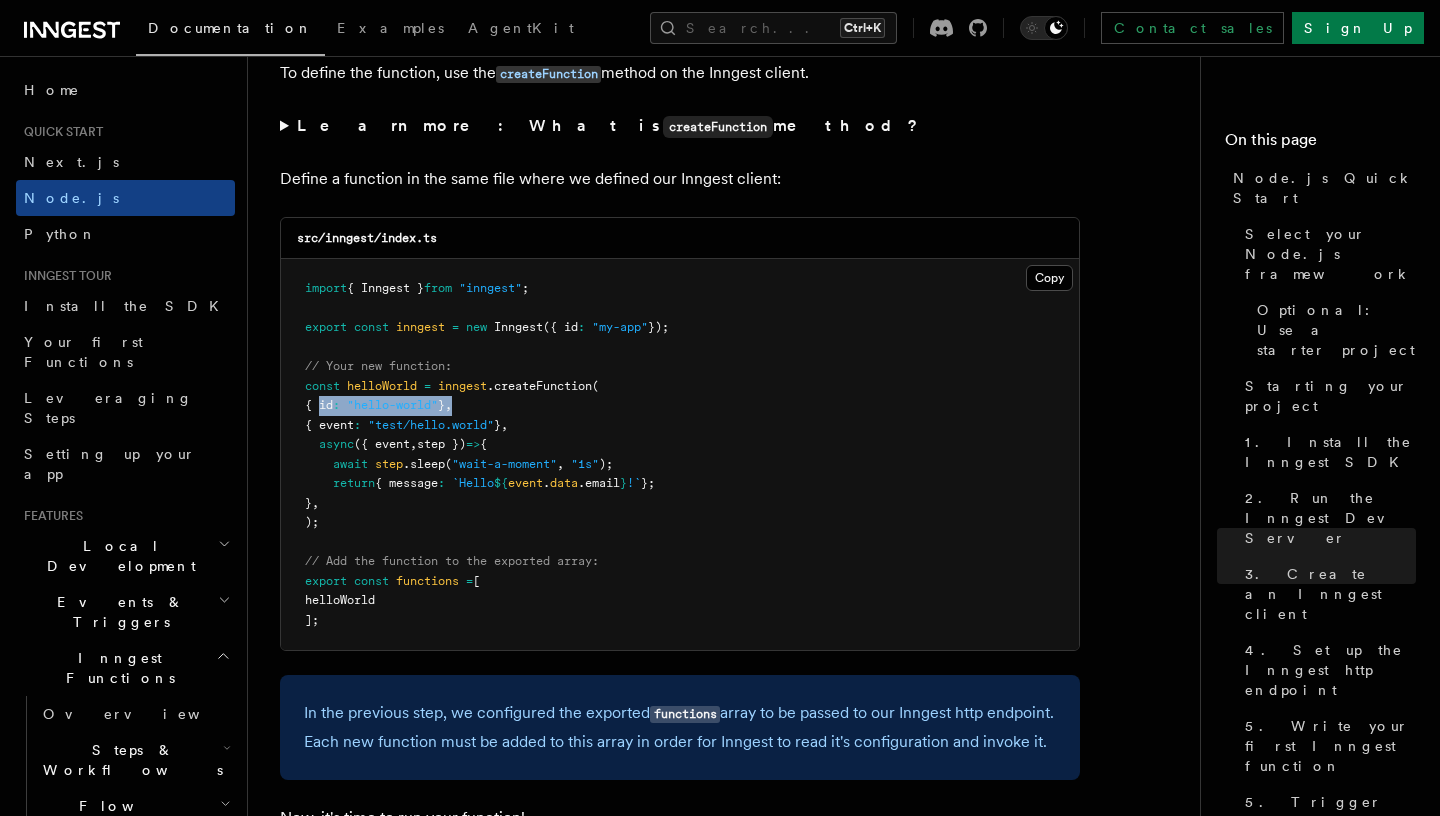 drag, startPoint x: 491, startPoint y: 390, endPoint x: 320, endPoint y: 395, distance: 171.07309 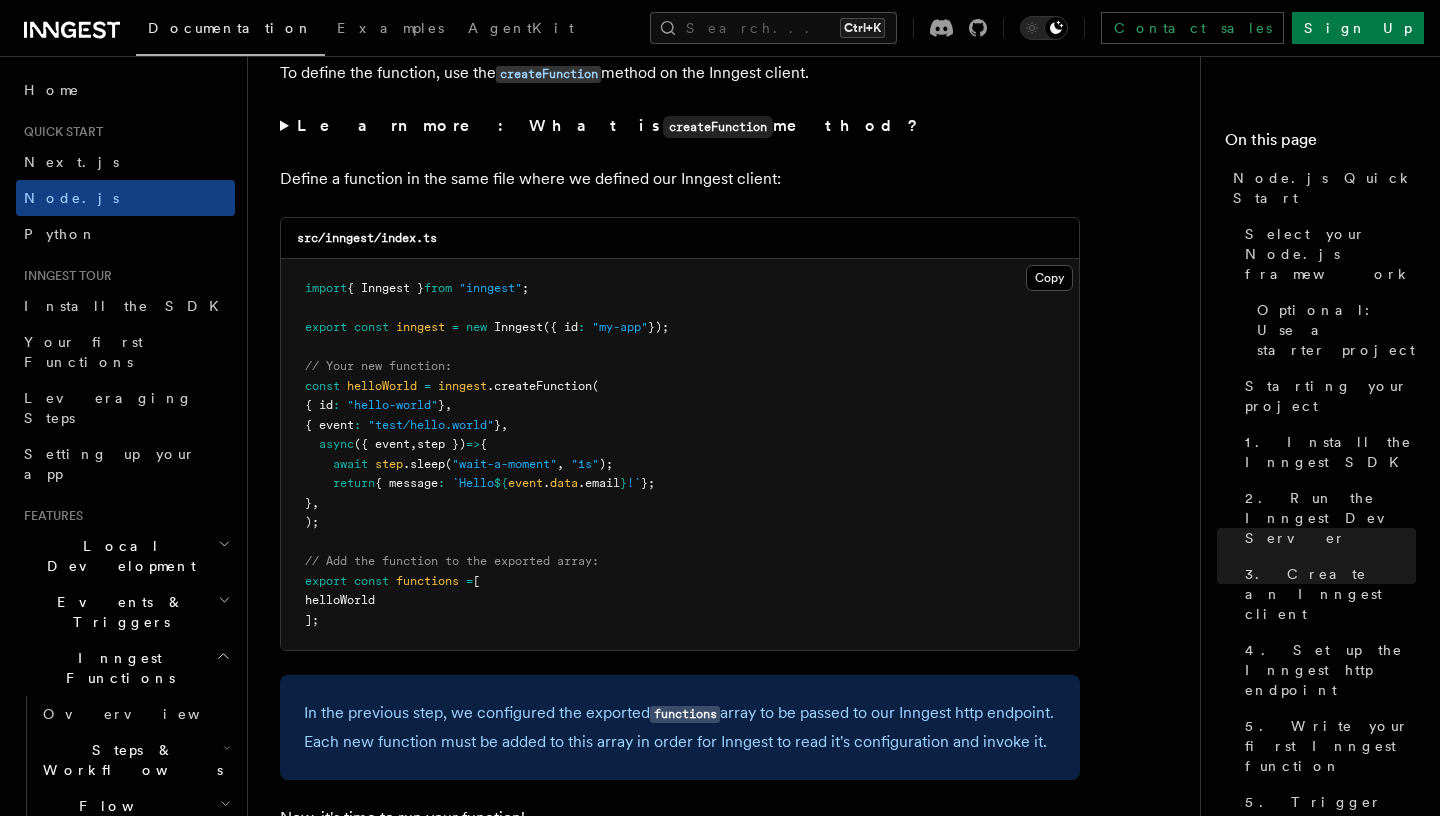 click on "import  { Inngest }  from   "inngest" ;
export   const   inngest   =   new   Inngest ({ id :   "my-app"  });
// Your new function:
const   helloWorld   =   inngest .createFunction (
{ id :   "hello-world"  } ,
{ event :   "test/hello.world"  } ,
async  ({ event ,  step })  =>  {
await   step .sleep ( "wait-a-moment" ,   "1s" );
return  { message :   `Hello  ${ event . data .email } !`  };
} ,
);
// Add the function to the exported array:
export   const   functions   =  [
helloWorld
]" at bounding box center [680, 454] 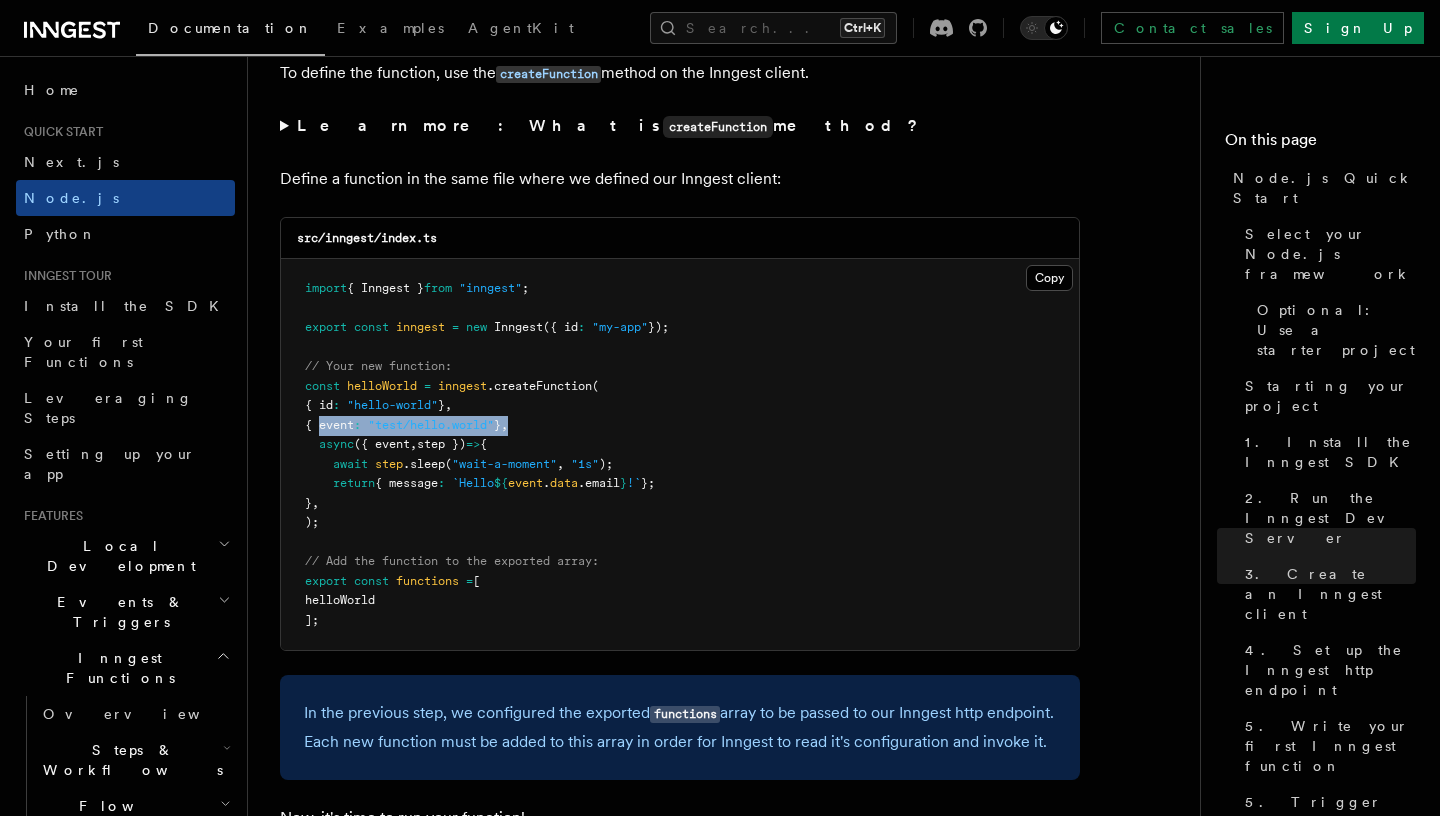 drag, startPoint x: 320, startPoint y: 399, endPoint x: 535, endPoint y: 405, distance: 215.08371 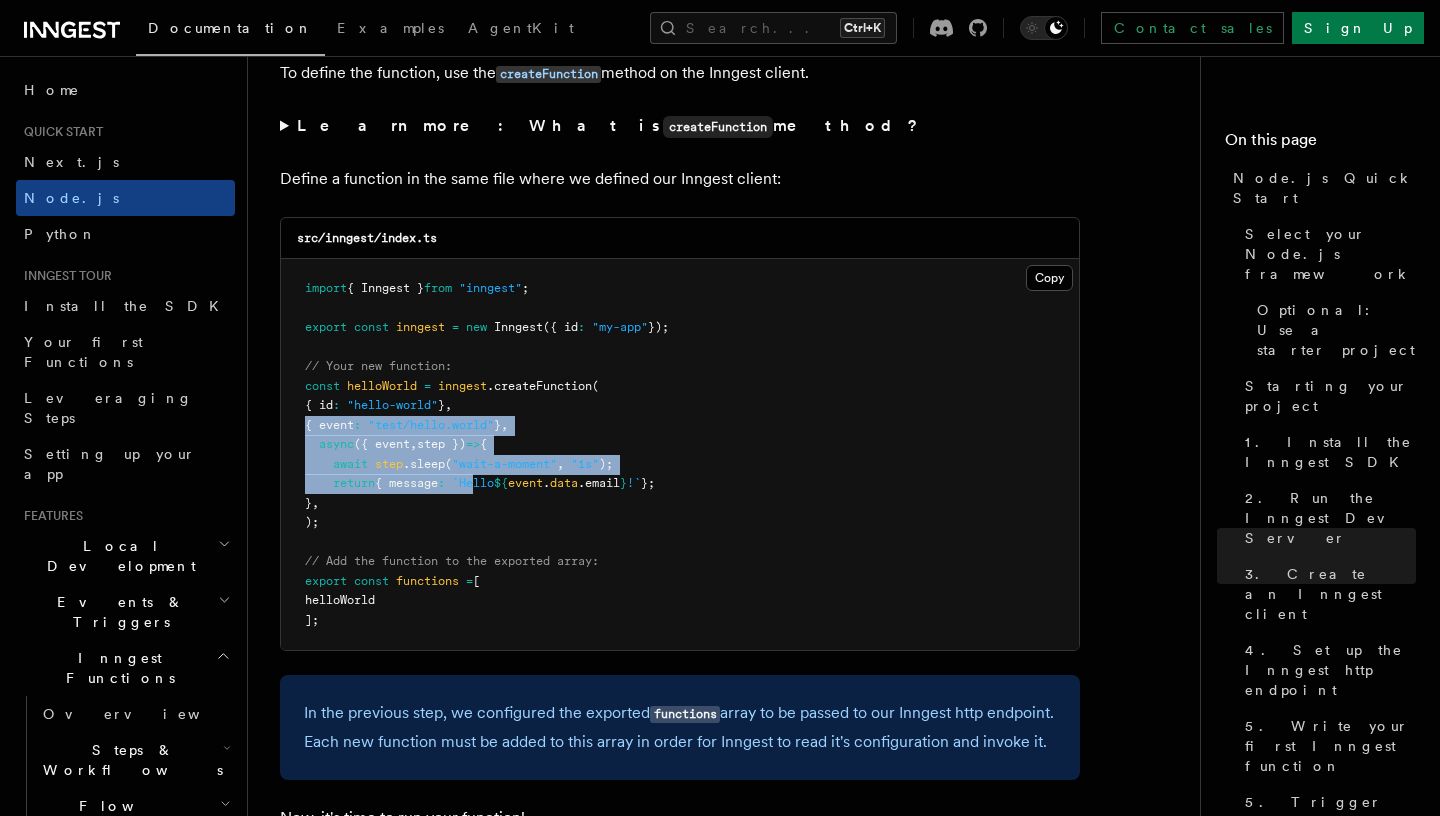drag, startPoint x: 302, startPoint y: 410, endPoint x: 489, endPoint y: 474, distance: 197.64868 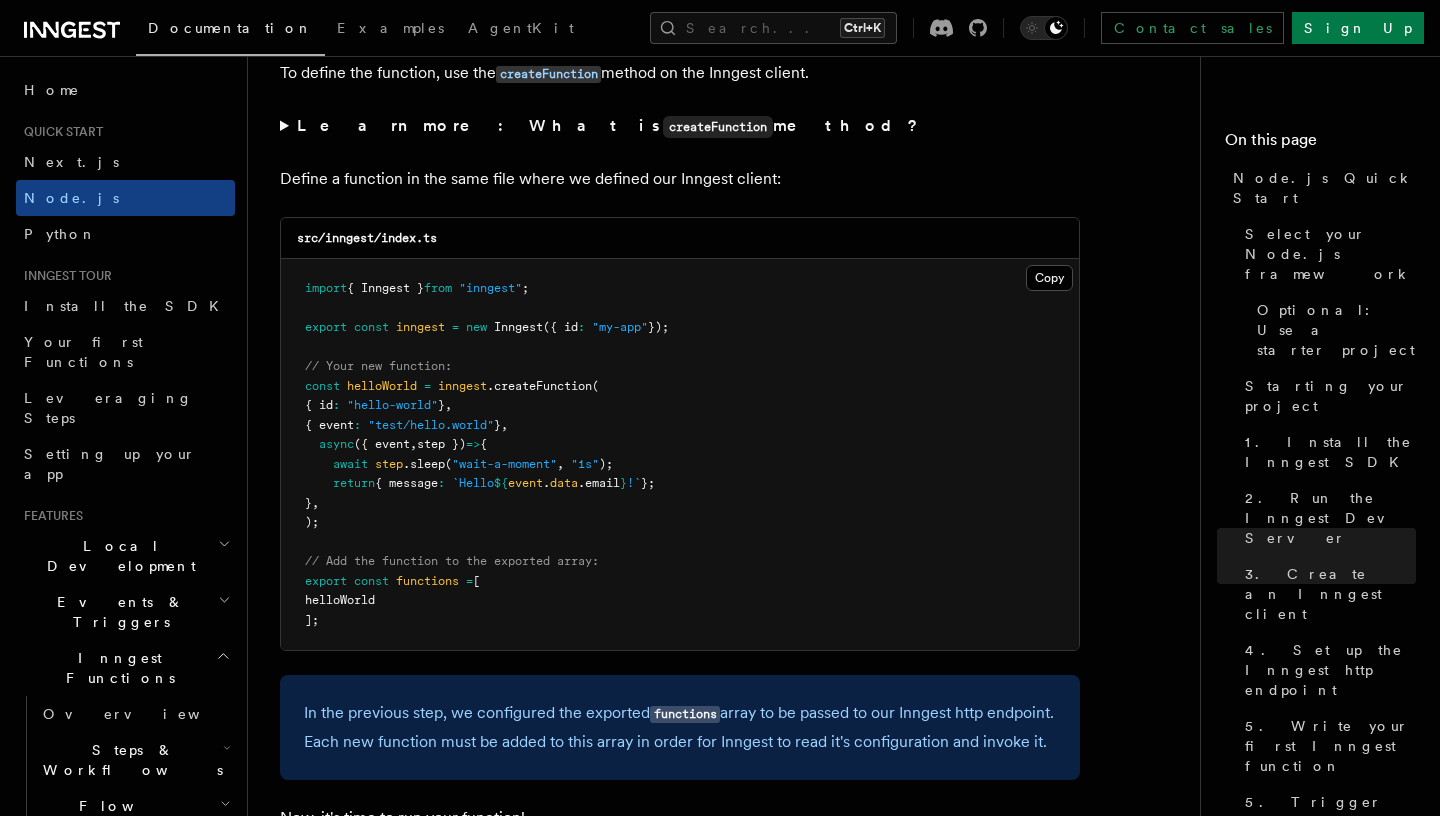 click on "import  { Inngest }  from   "inngest" ;
export   const   inngest   =   new   Inngest ({ id :   "my-app"  });
// Your new function:
const   helloWorld   =   inngest .createFunction (
{ id :   "hello-world"  } ,
{ event :   "test/hello.world"  } ,
async  ({ event ,  step })  =>  {
await   step .sleep ( "wait-a-moment" ,   "1s" );
return  { message :   `Hello  ${ event . data .email } !`  };
} ,
);
// Add the function to the exported array:
export   const   functions   =  [
helloWorld
]" at bounding box center [680, 454] 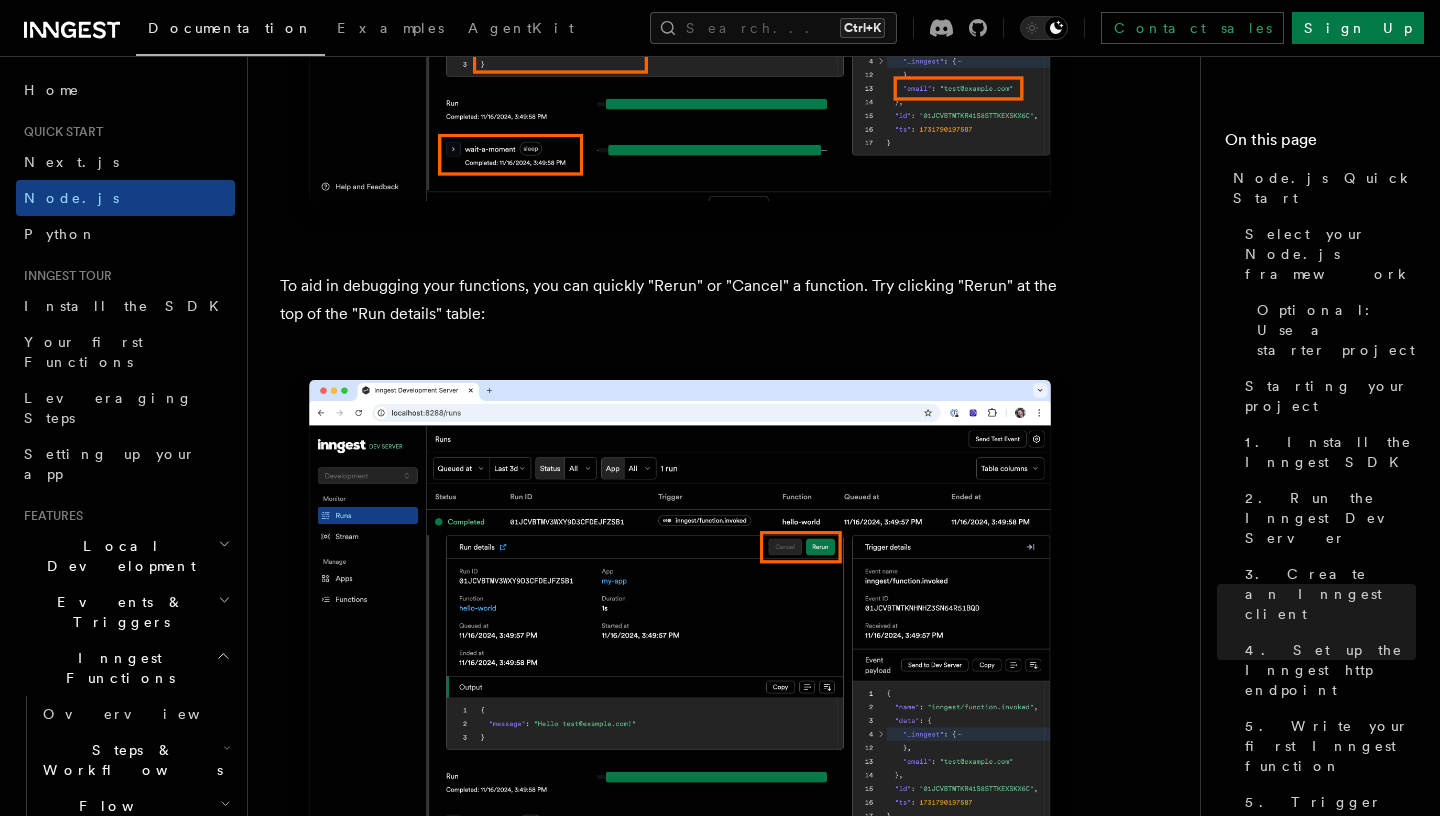 scroll, scrollTop: 9109, scrollLeft: 0, axis: vertical 